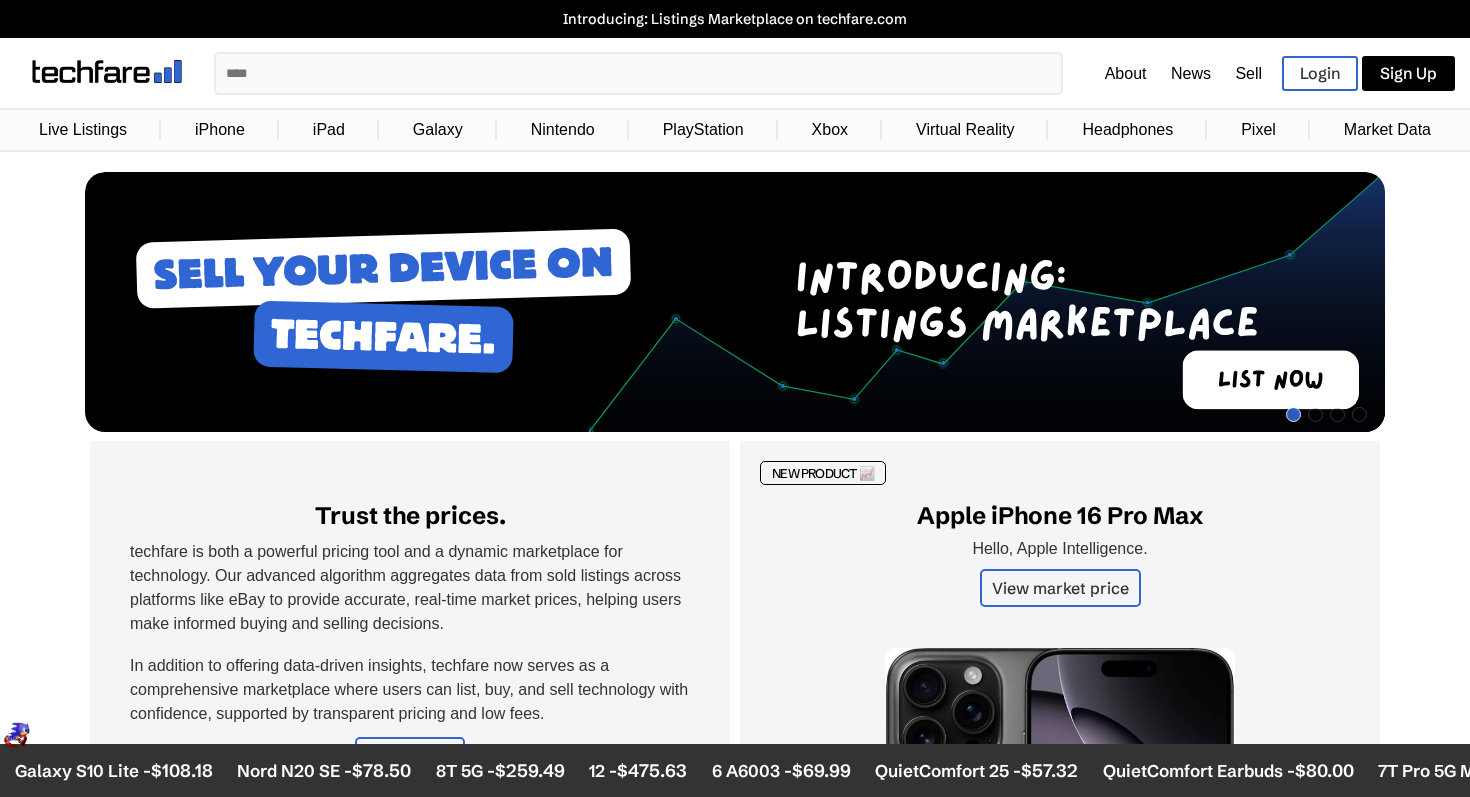 scroll, scrollTop: 0, scrollLeft: 0, axis: both 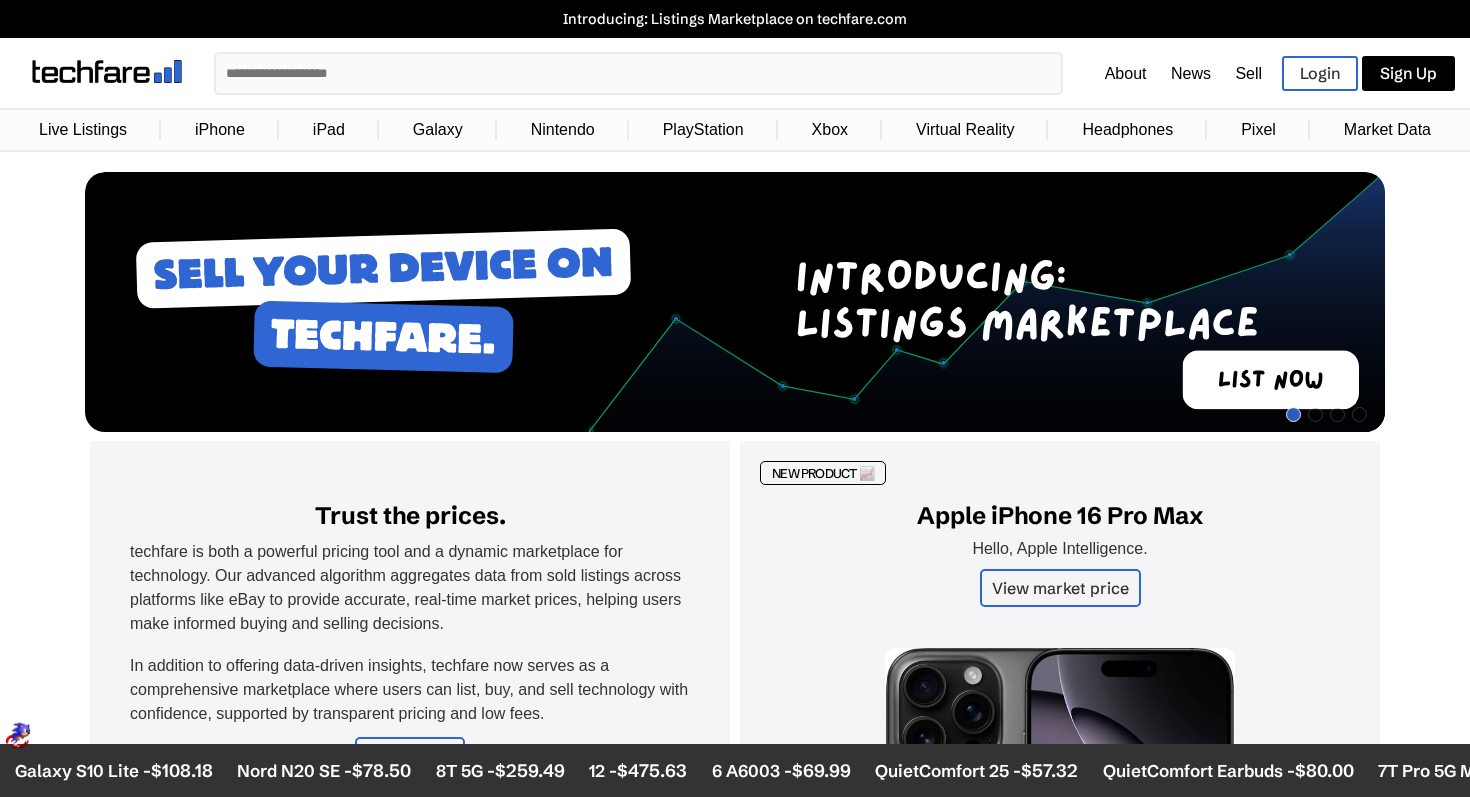click on "Live Listings" at bounding box center (83, 130) 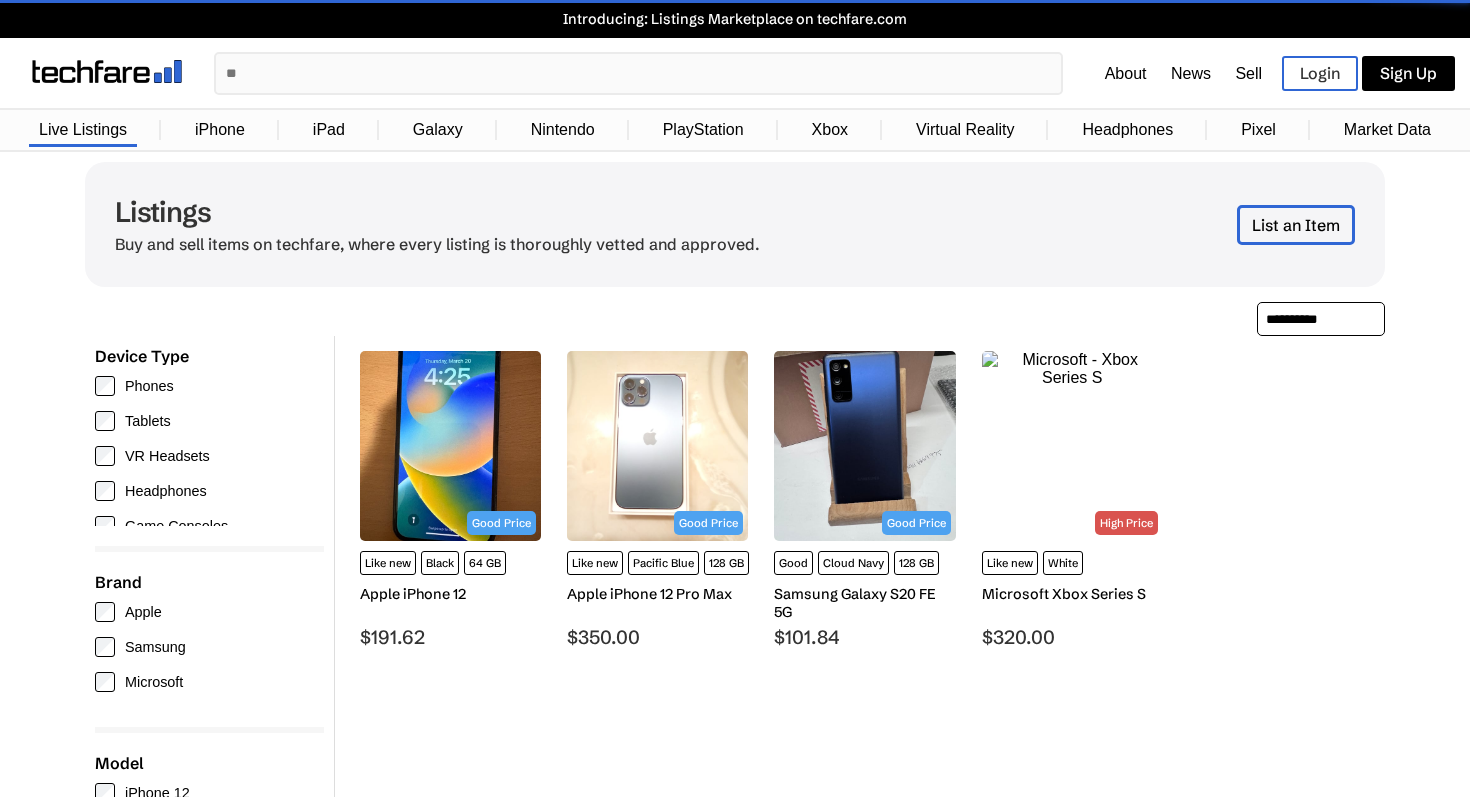 scroll, scrollTop: 0, scrollLeft: 0, axis: both 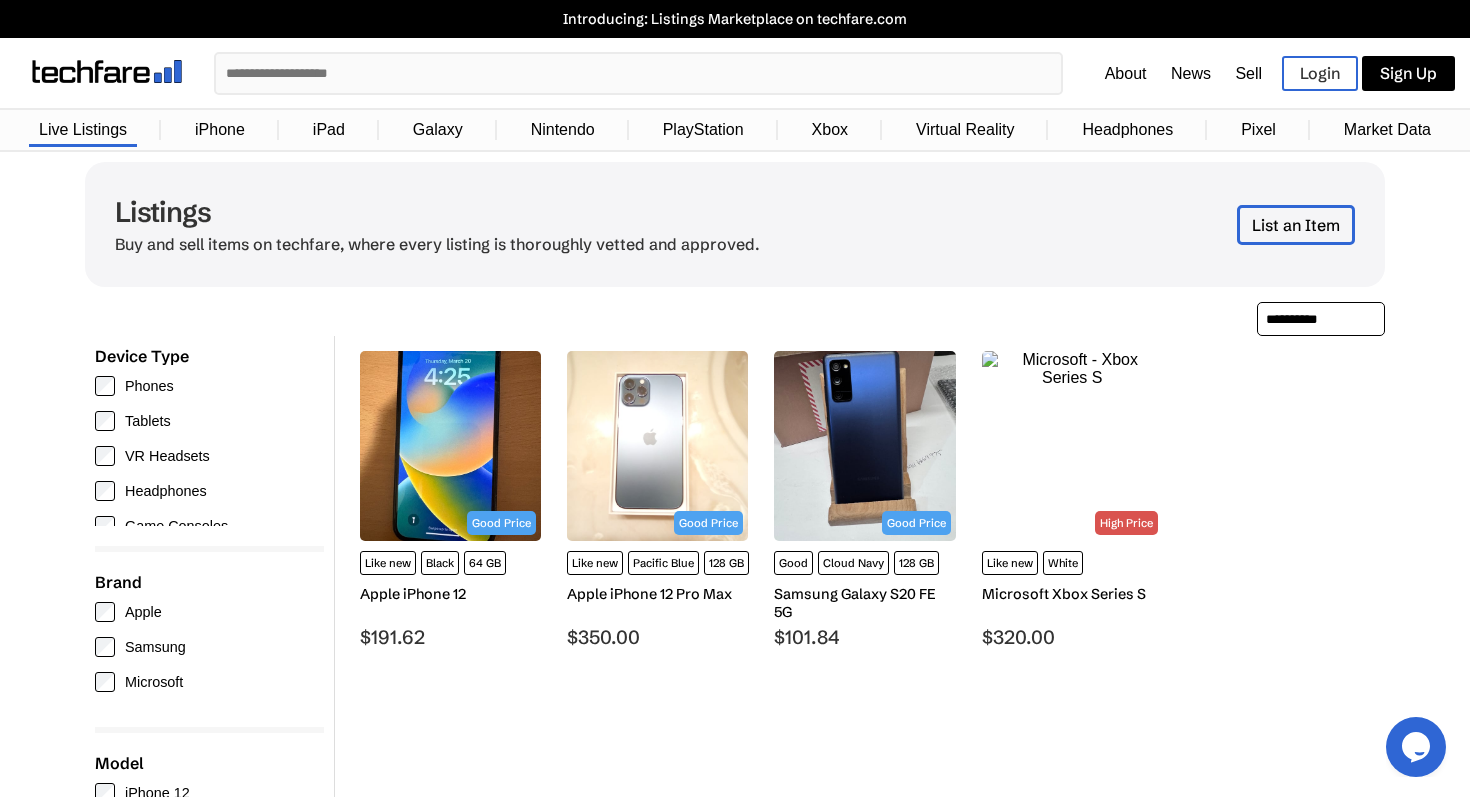 click on "Phones" at bounding box center [204, 386] 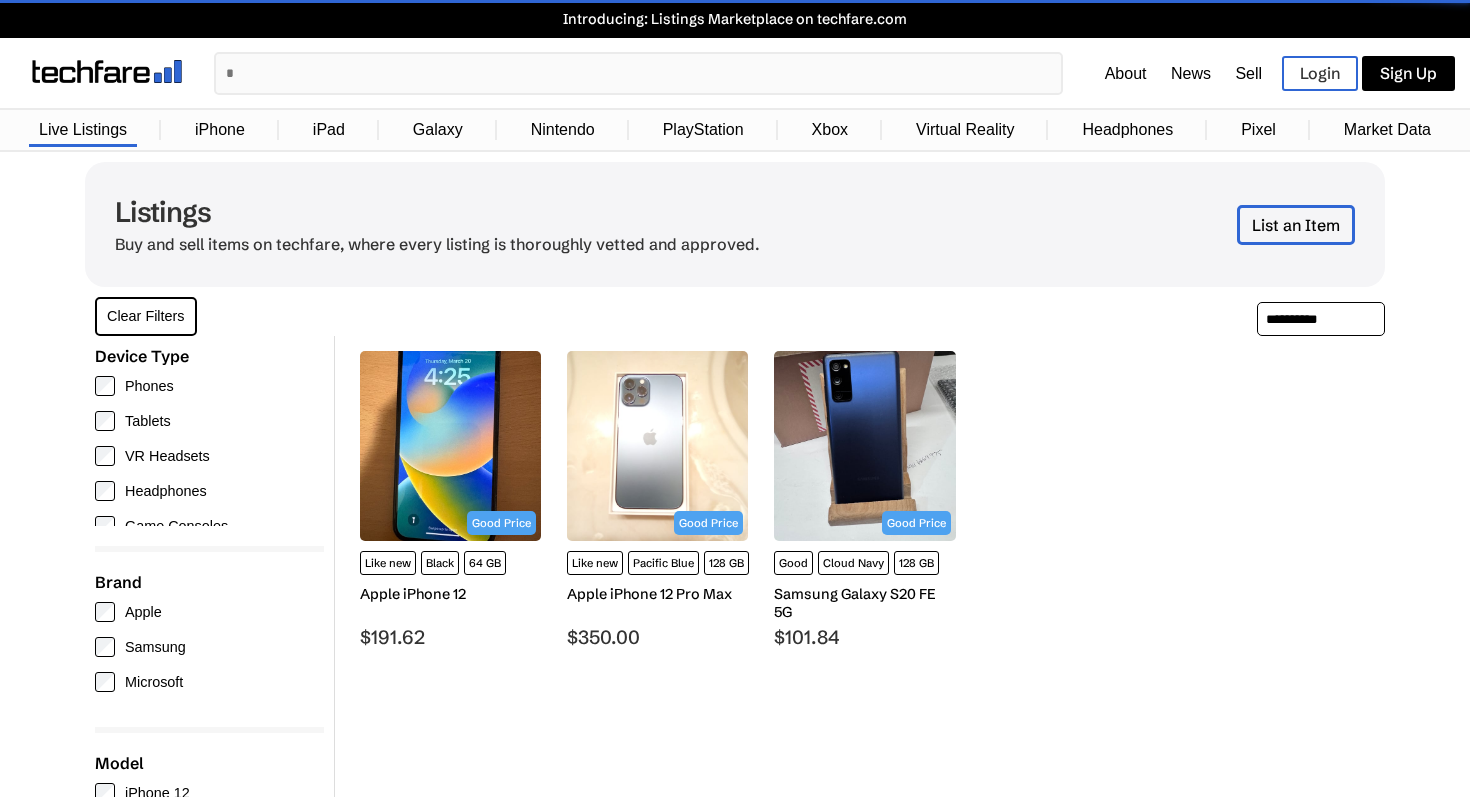 scroll, scrollTop: 0, scrollLeft: 0, axis: both 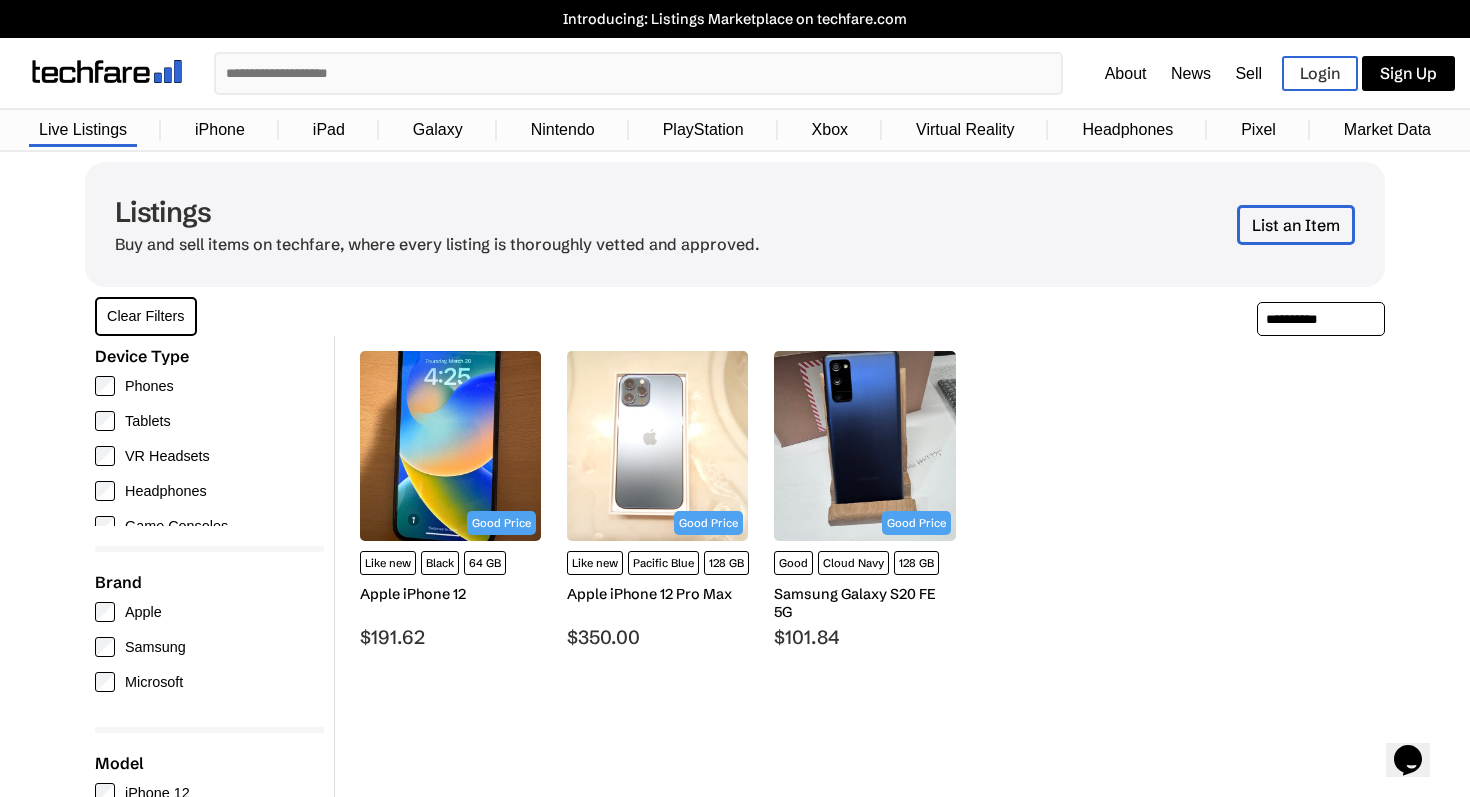 click on "Galaxy" at bounding box center [438, 130] 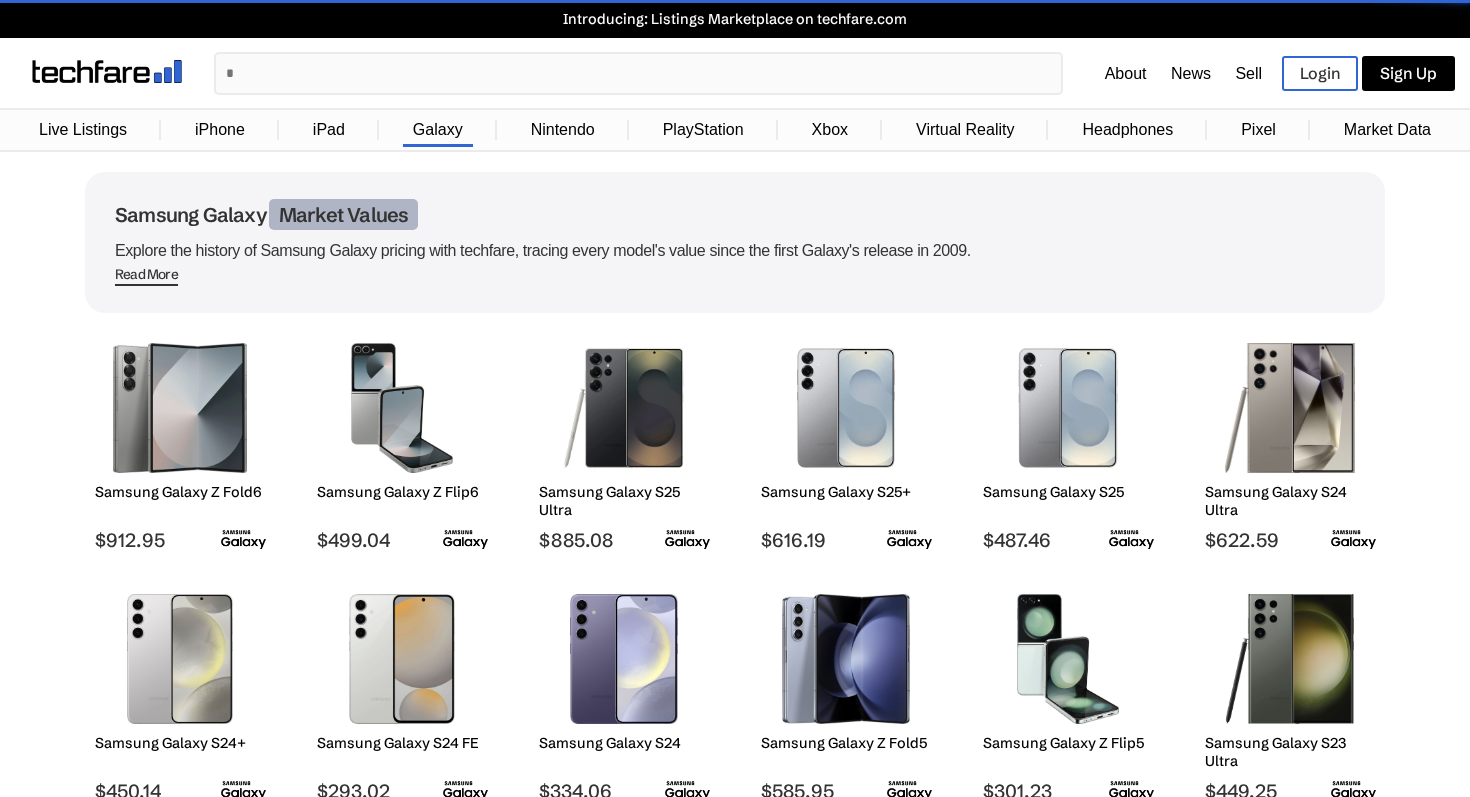 scroll, scrollTop: 0, scrollLeft: 0, axis: both 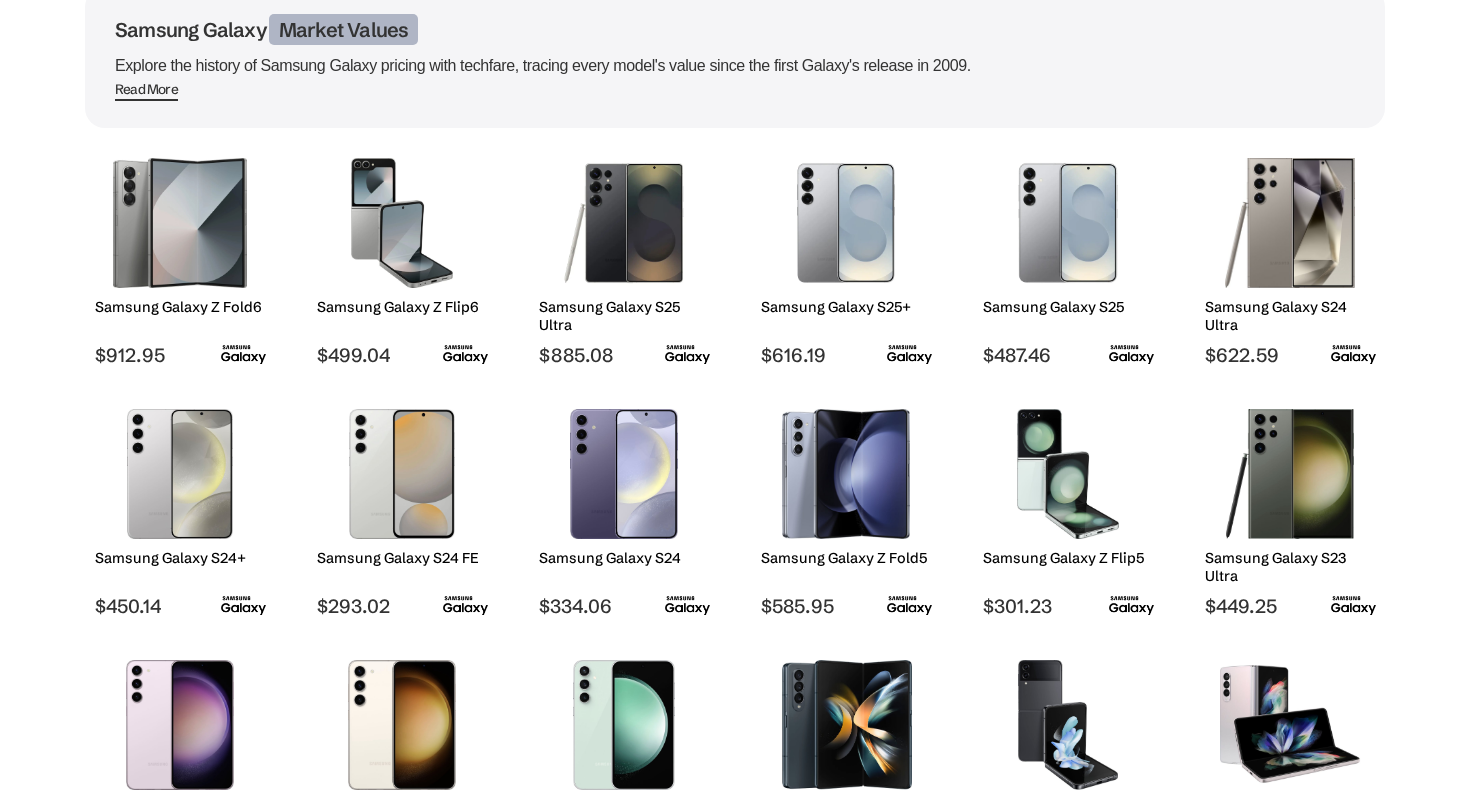 click at bounding box center (402, 223) 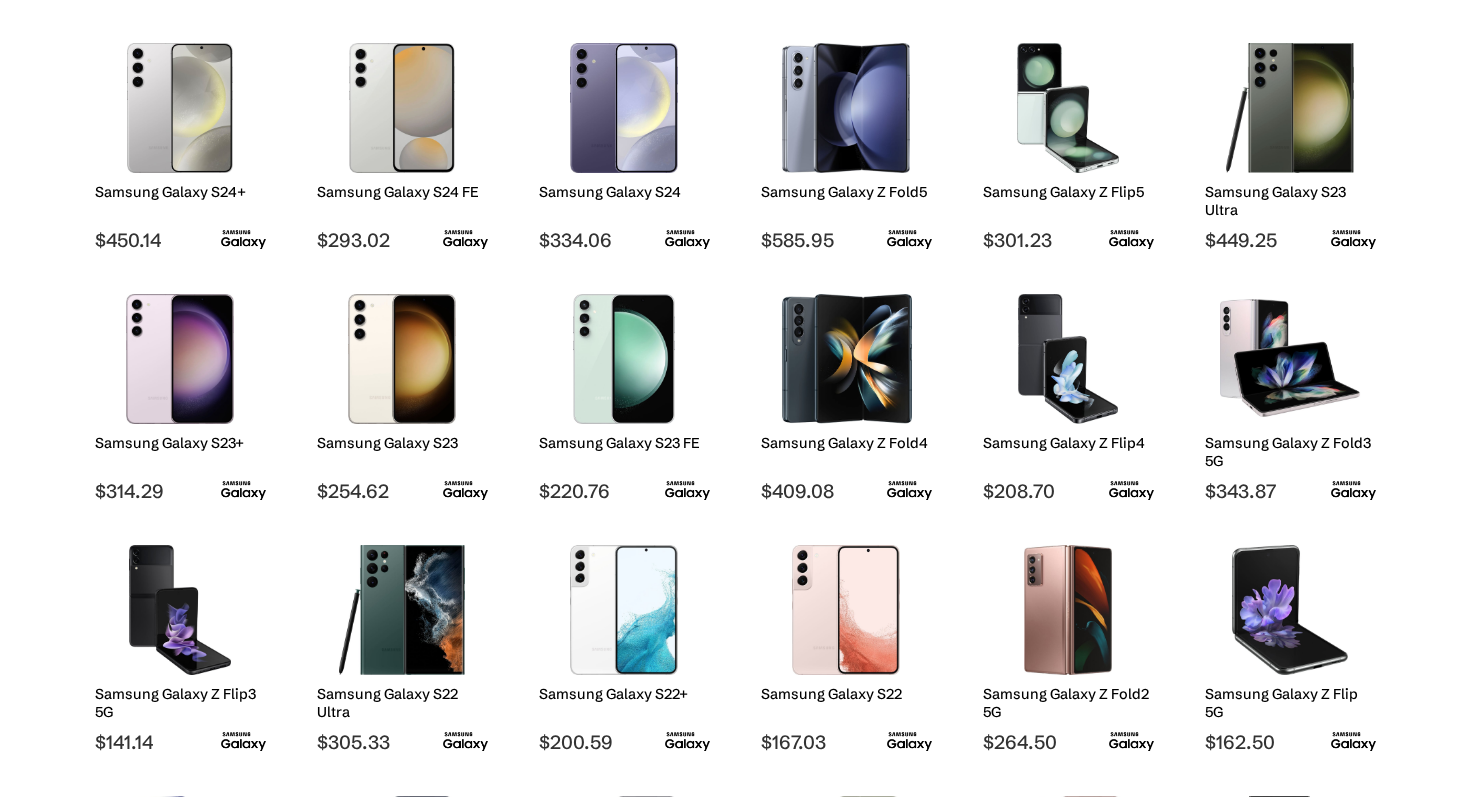 scroll, scrollTop: 0, scrollLeft: 0, axis: both 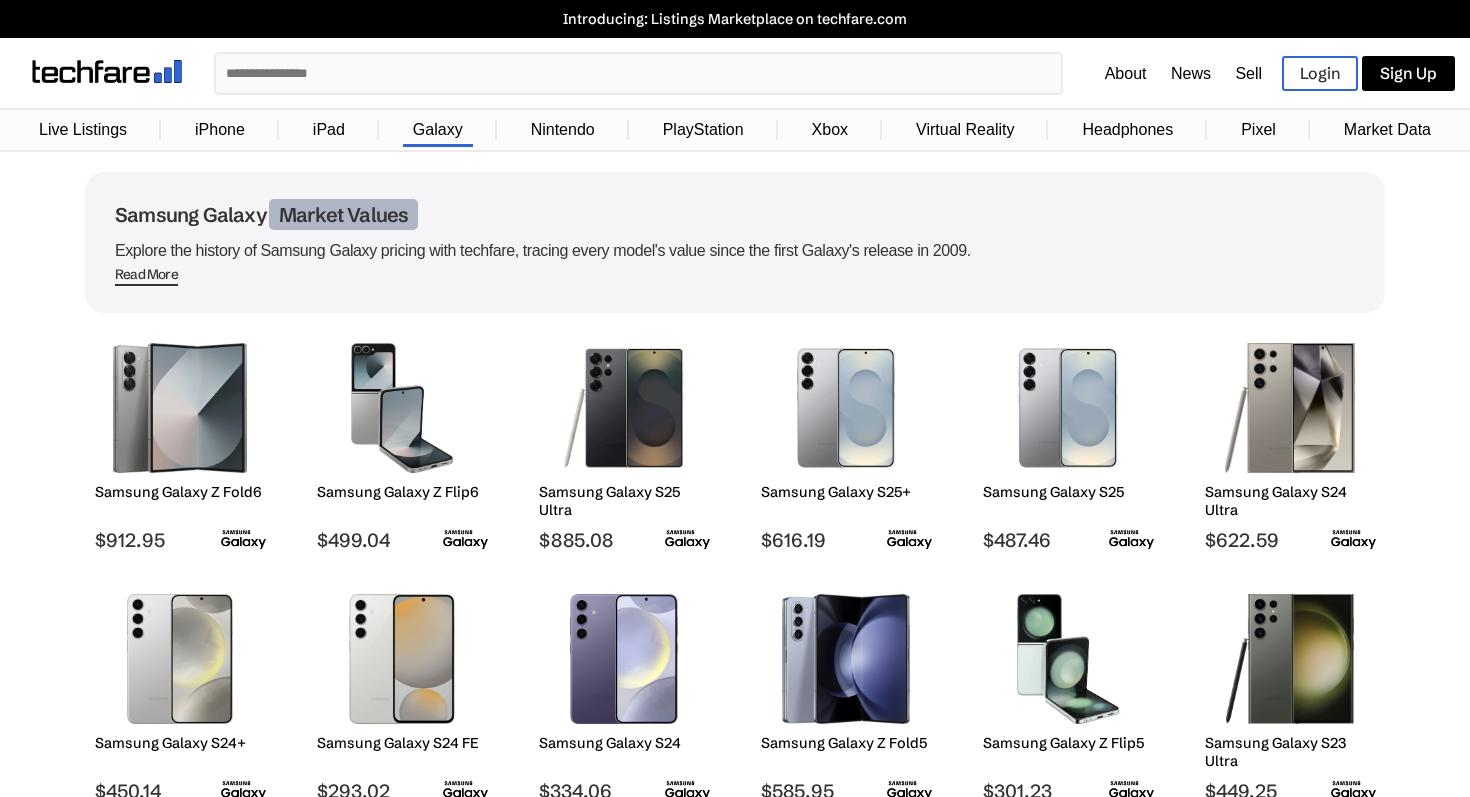 click on "Pixel" at bounding box center (1258, 130) 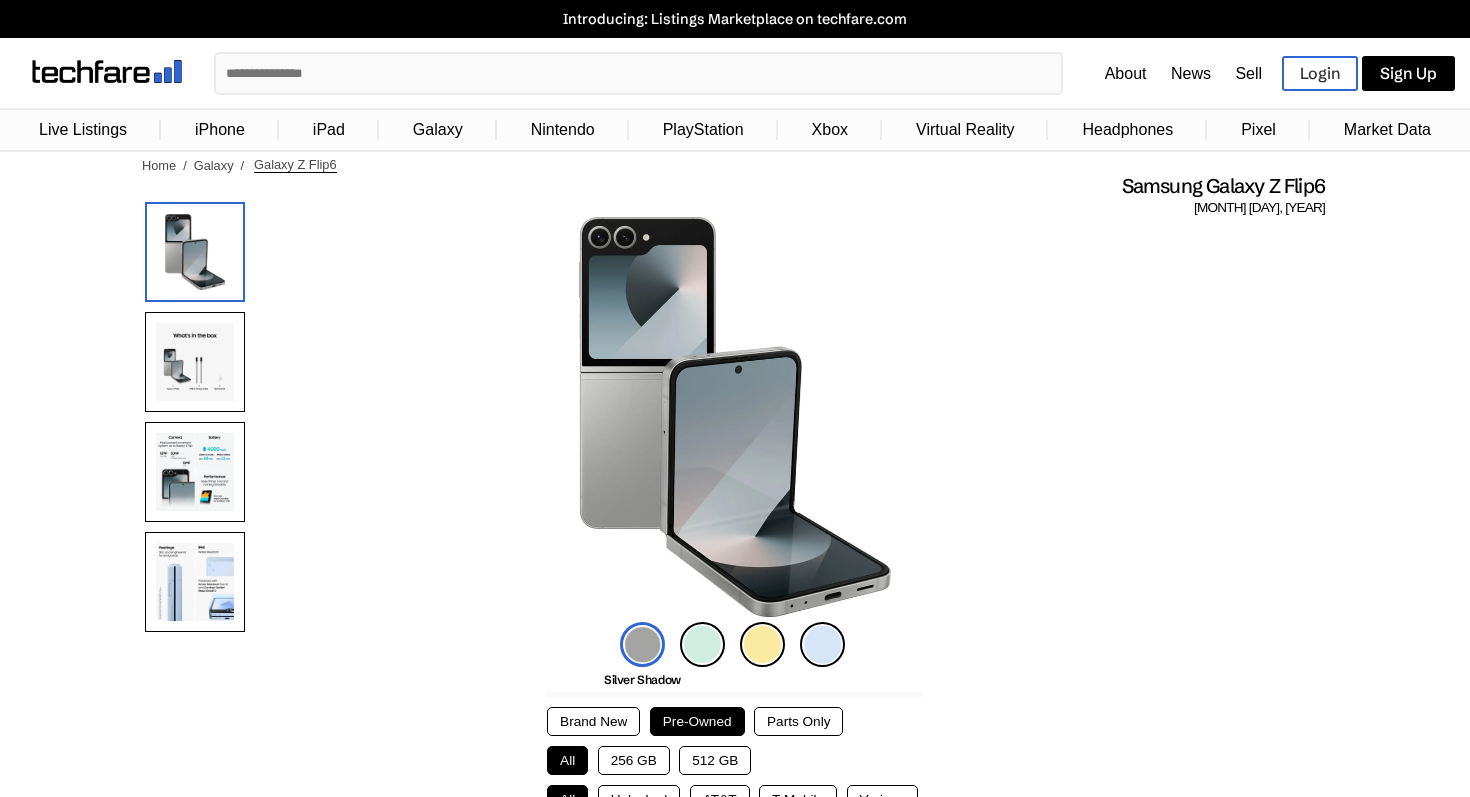 scroll, scrollTop: 0, scrollLeft: 0, axis: both 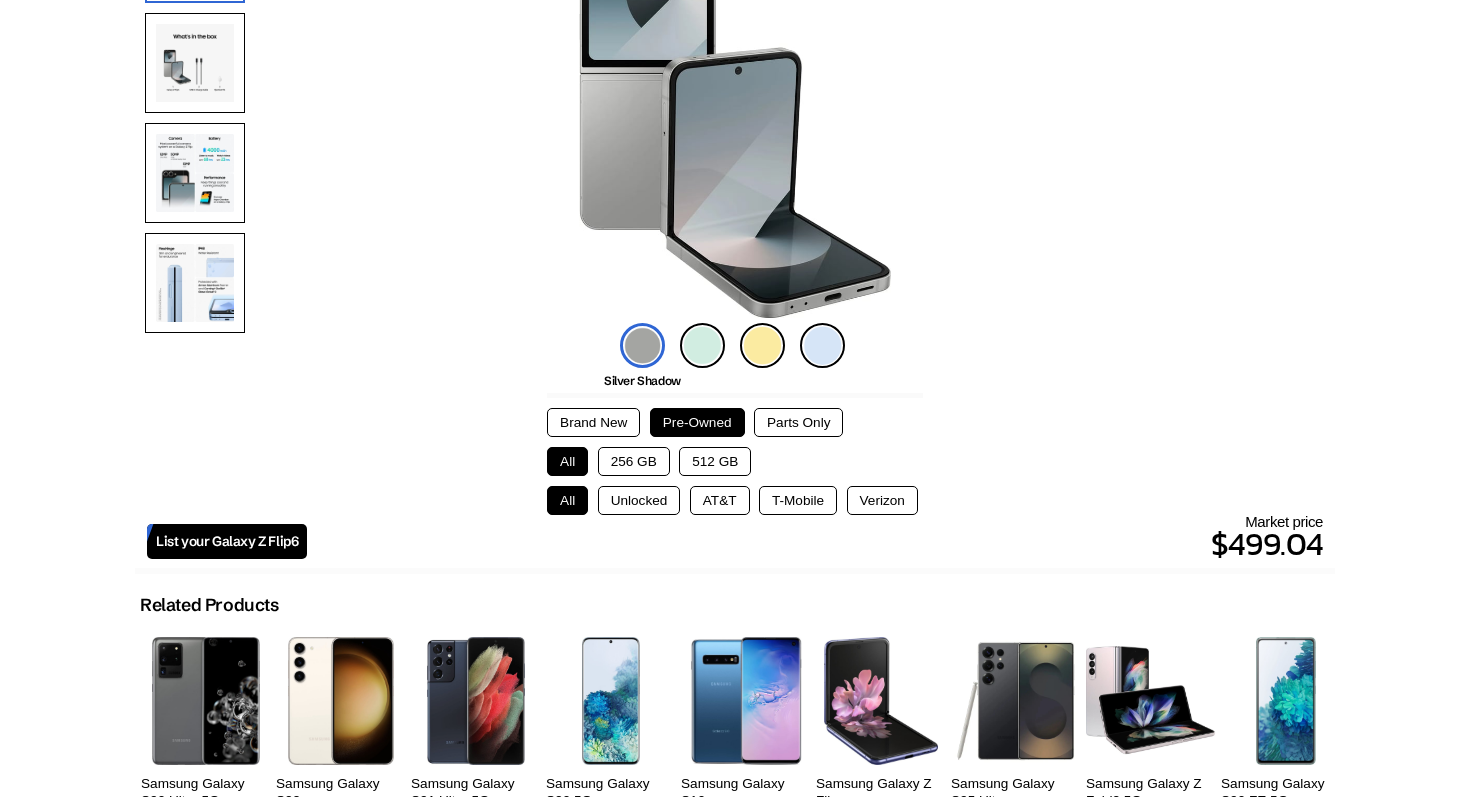 click on "Unlocked" at bounding box center (639, 500) 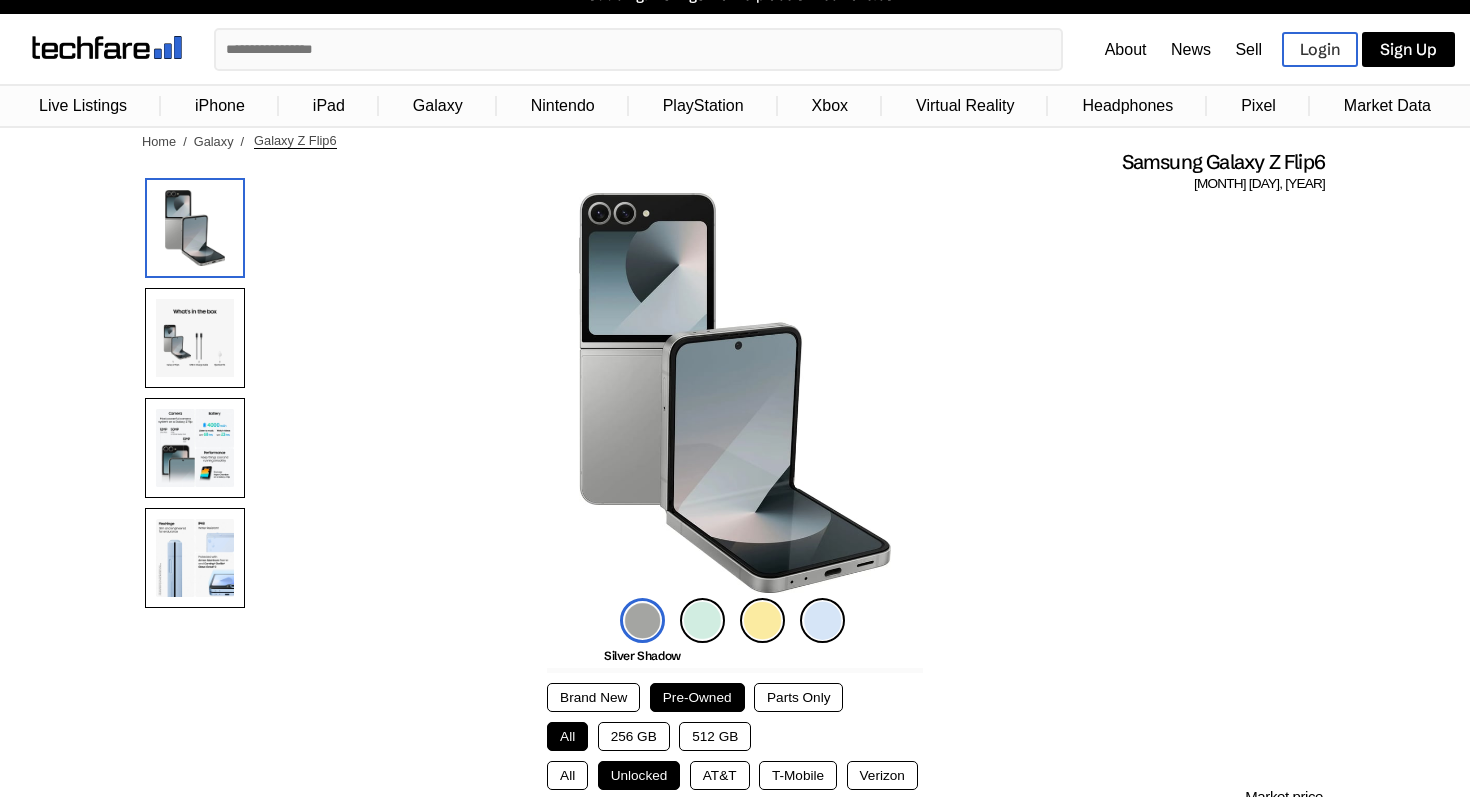 scroll, scrollTop: 13, scrollLeft: 0, axis: vertical 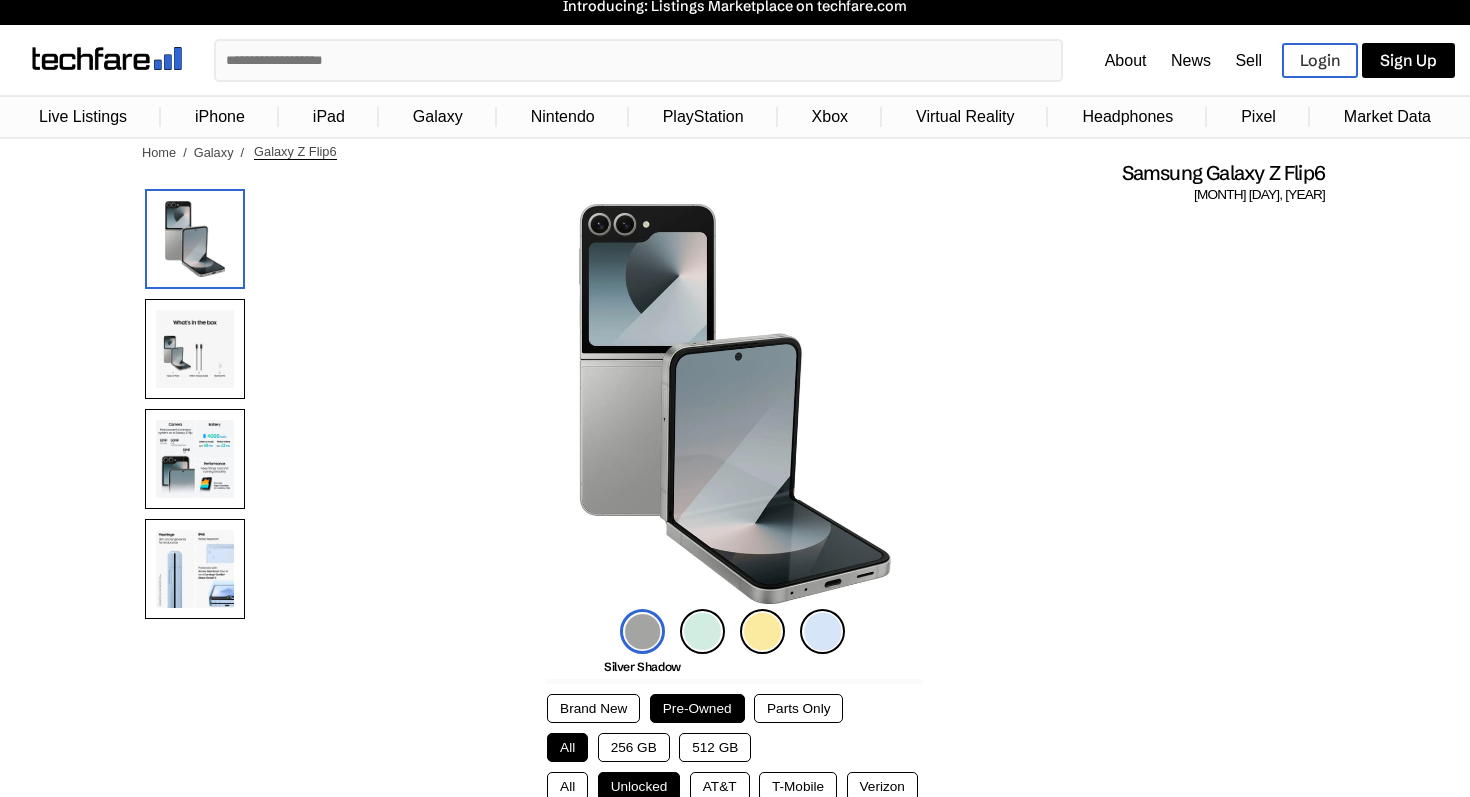 type 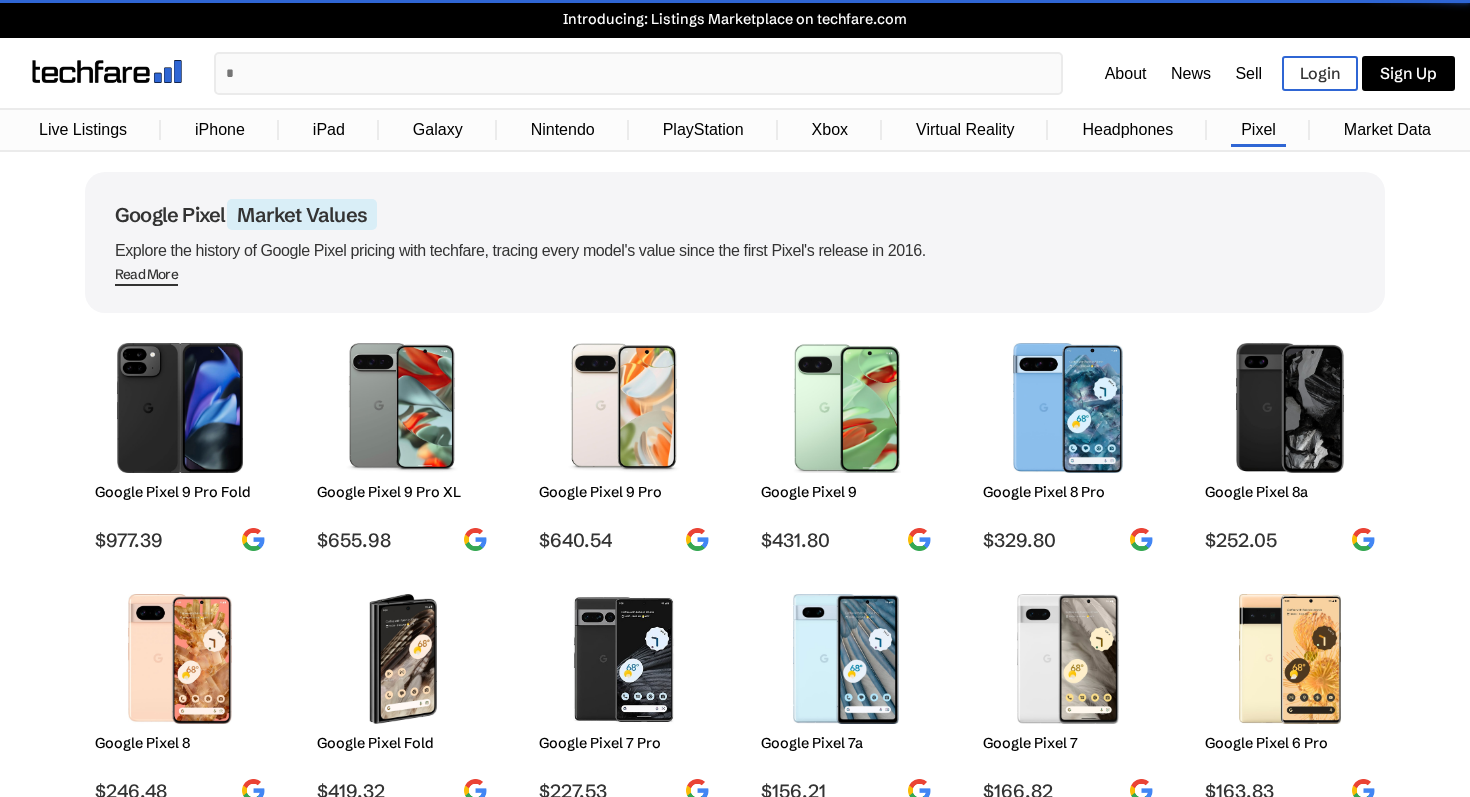 scroll, scrollTop: 0, scrollLeft: 0, axis: both 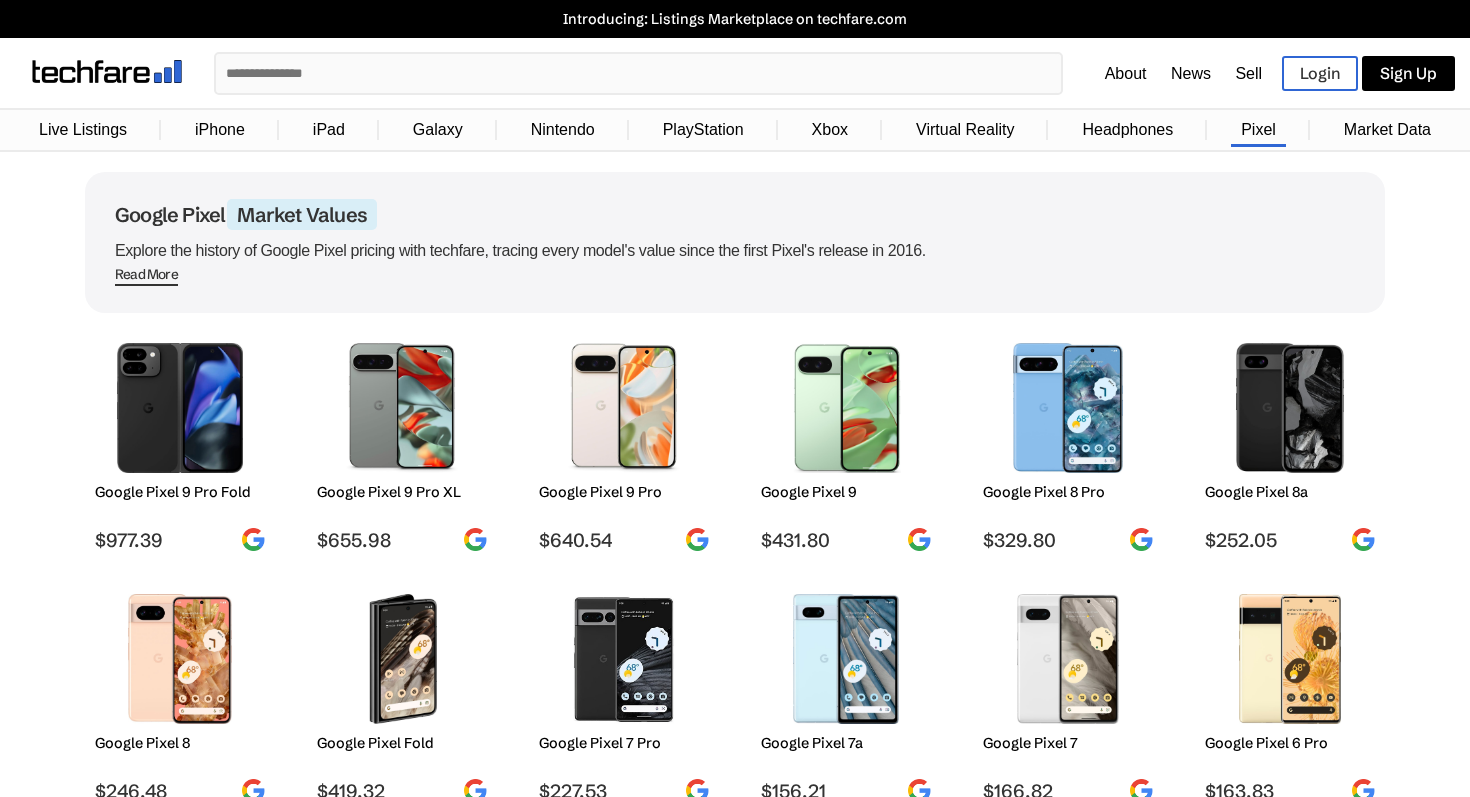 click at bounding box center (624, 408) 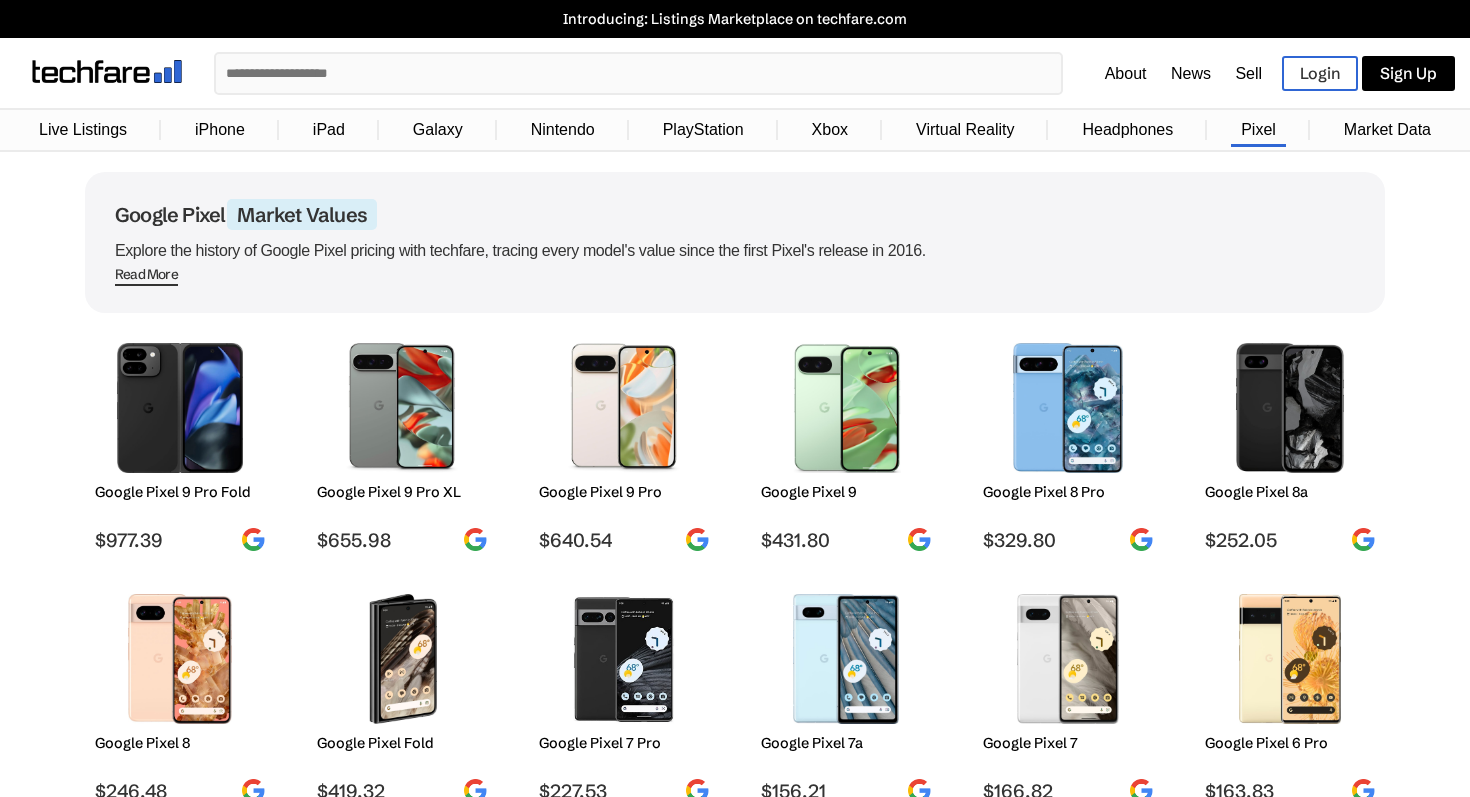 click at bounding box center [1068, 408] 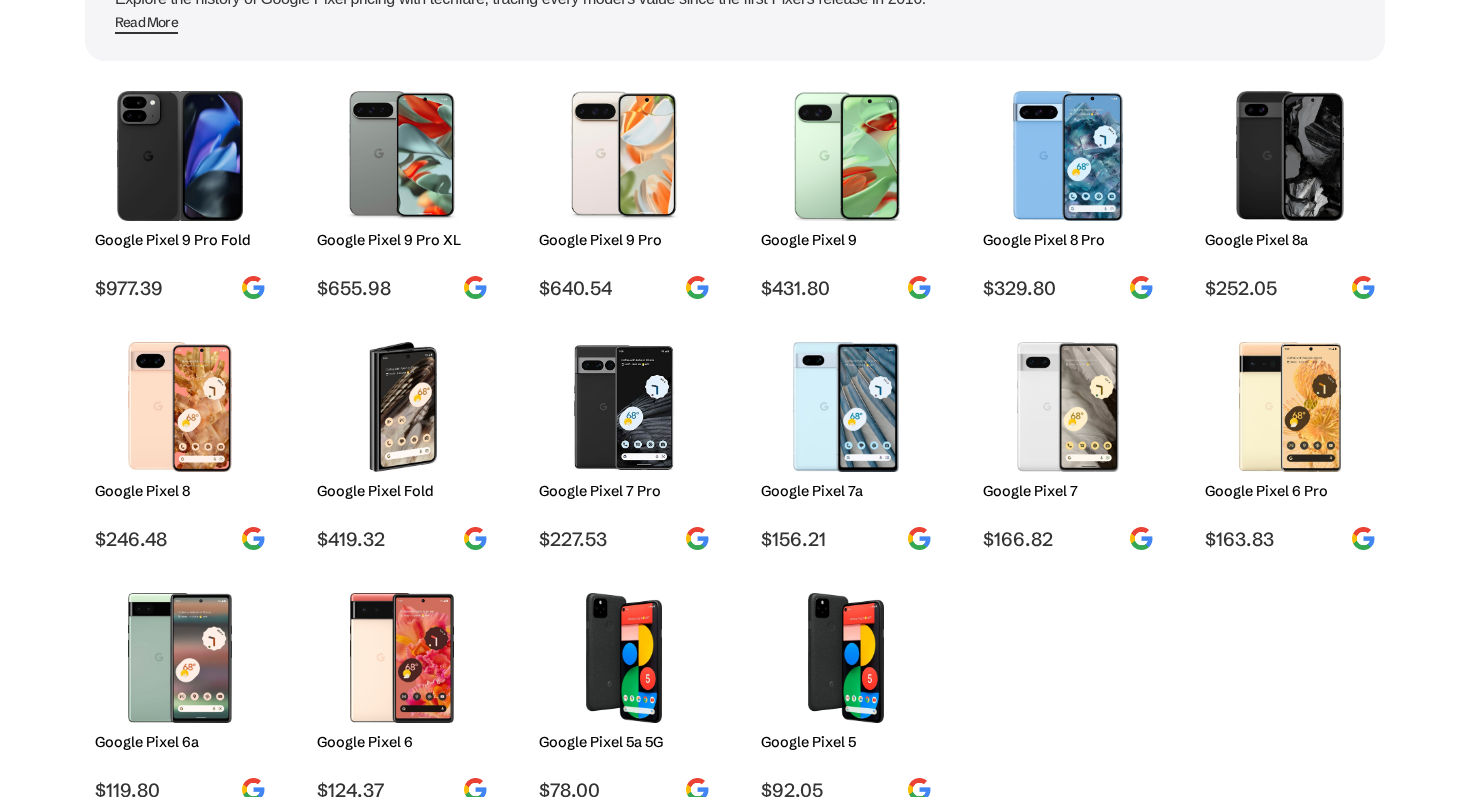 scroll, scrollTop: 0, scrollLeft: 0, axis: both 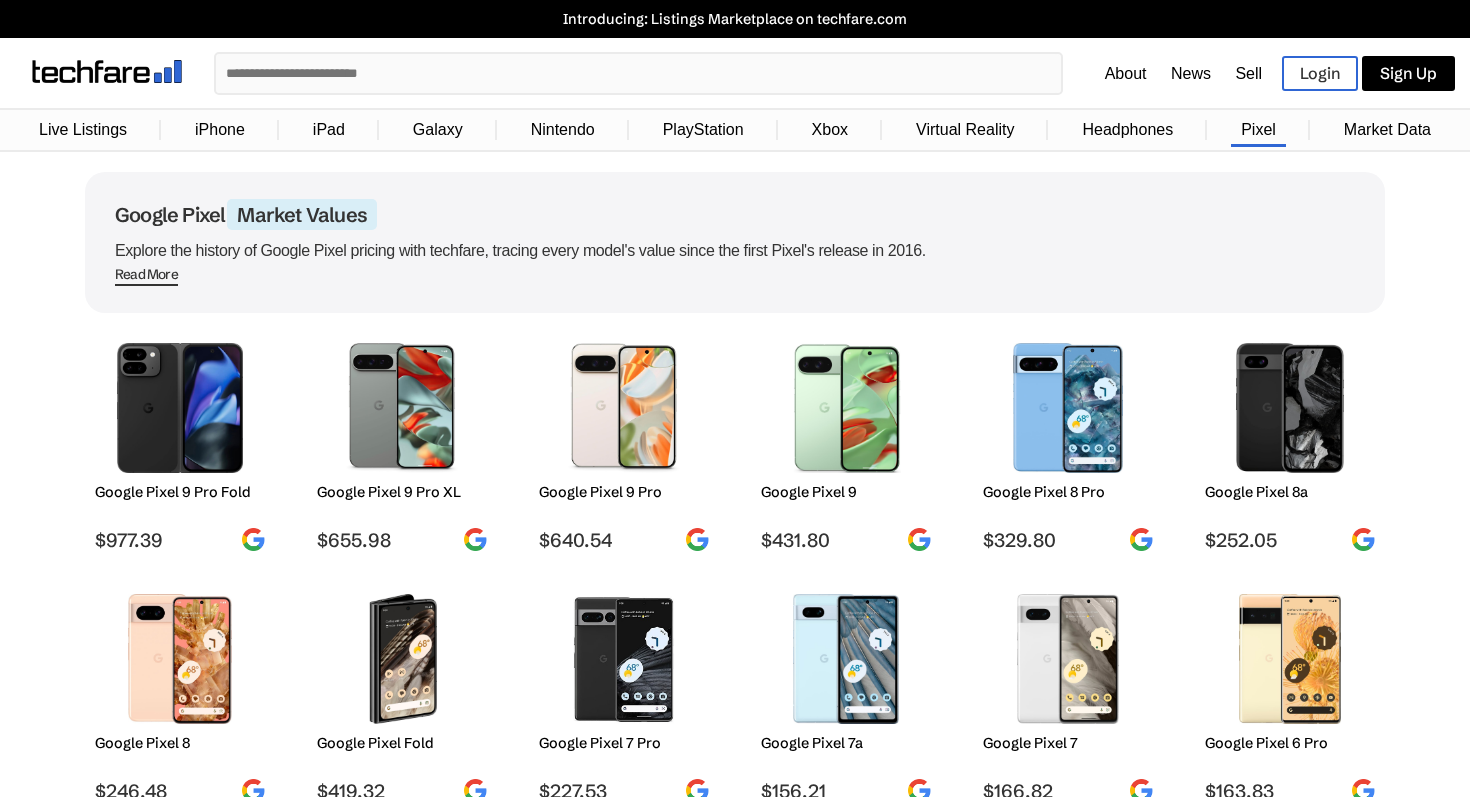 click on "iPhone" at bounding box center [220, 130] 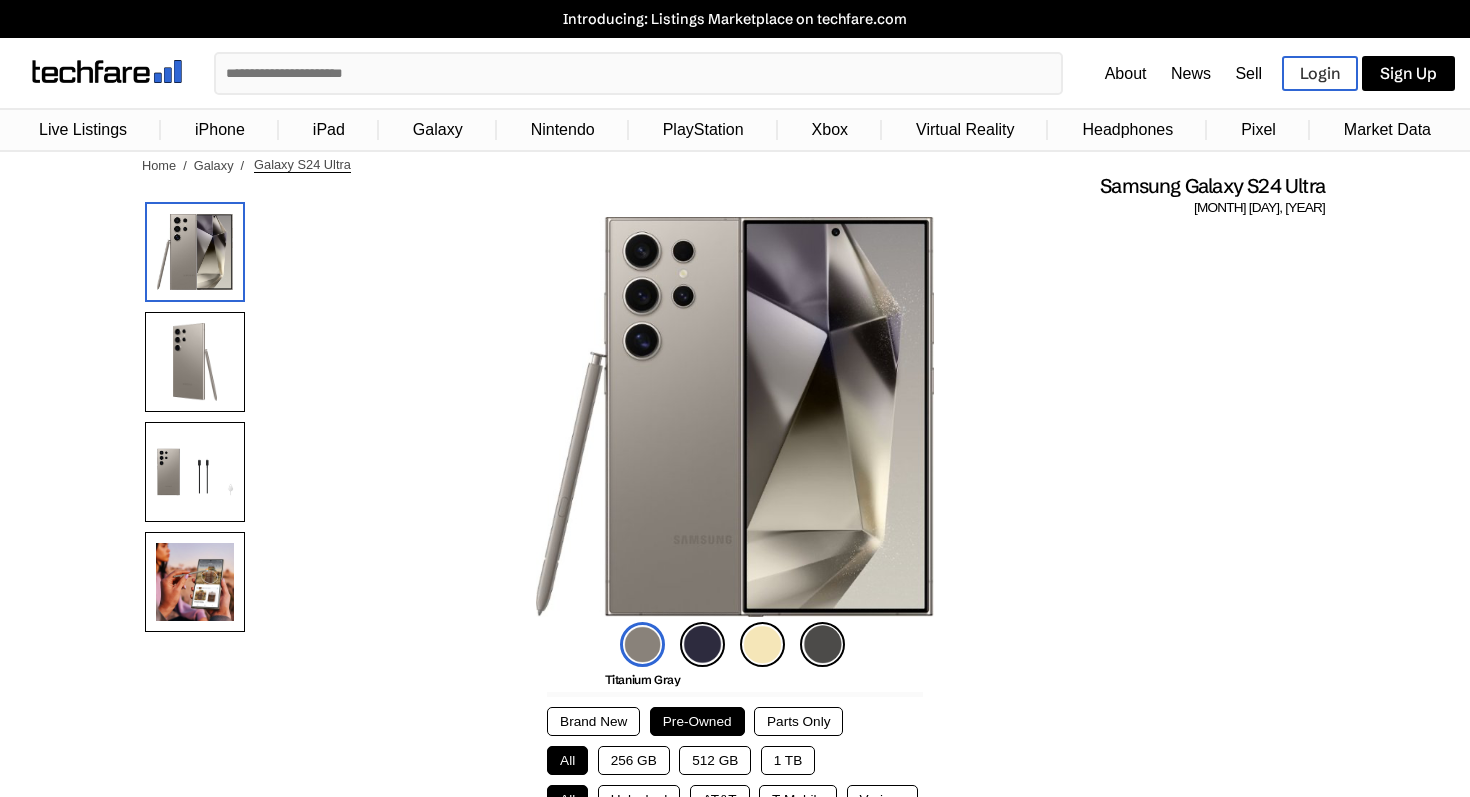 scroll, scrollTop: 0, scrollLeft: 0, axis: both 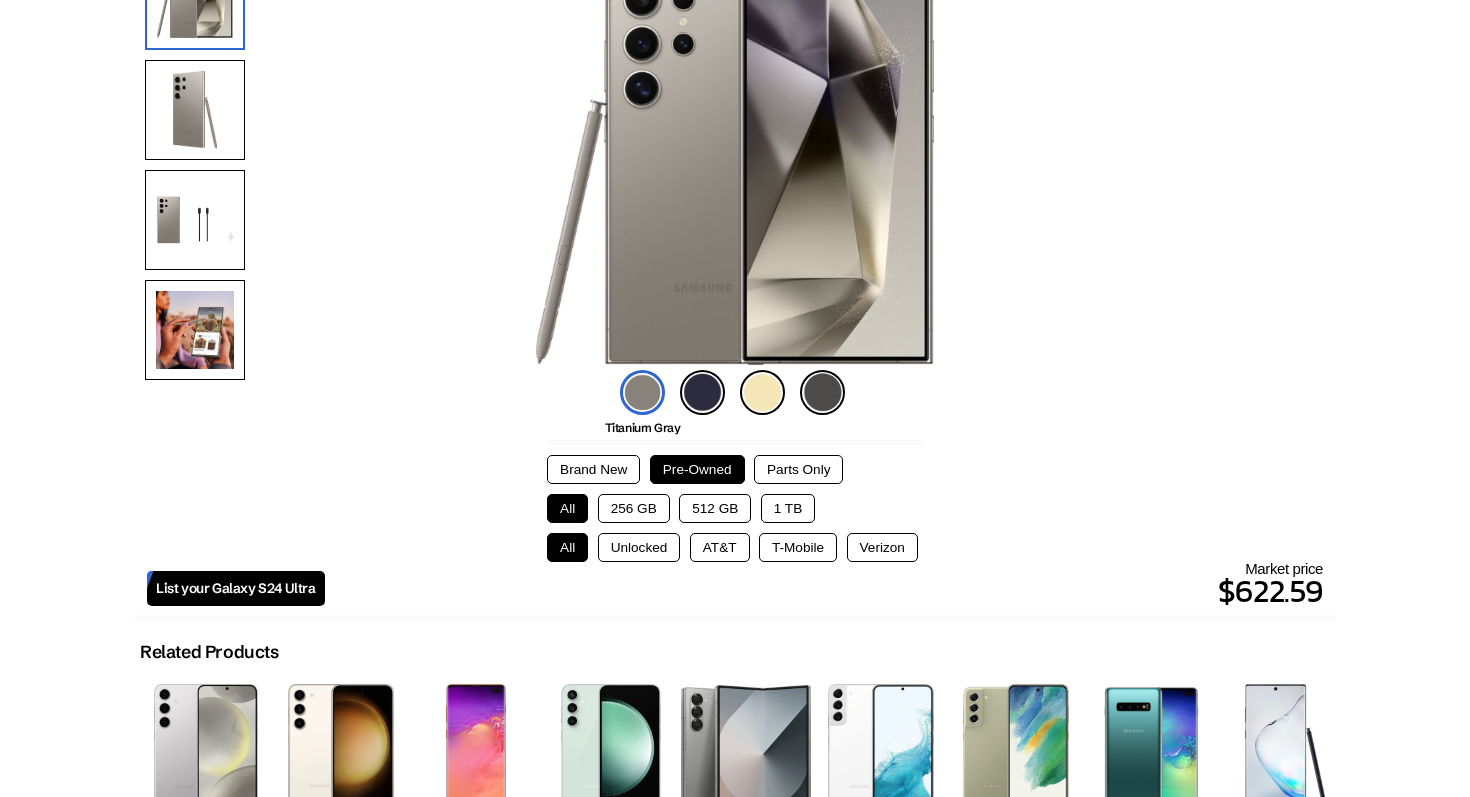 click on "Unlocked" at bounding box center (639, 547) 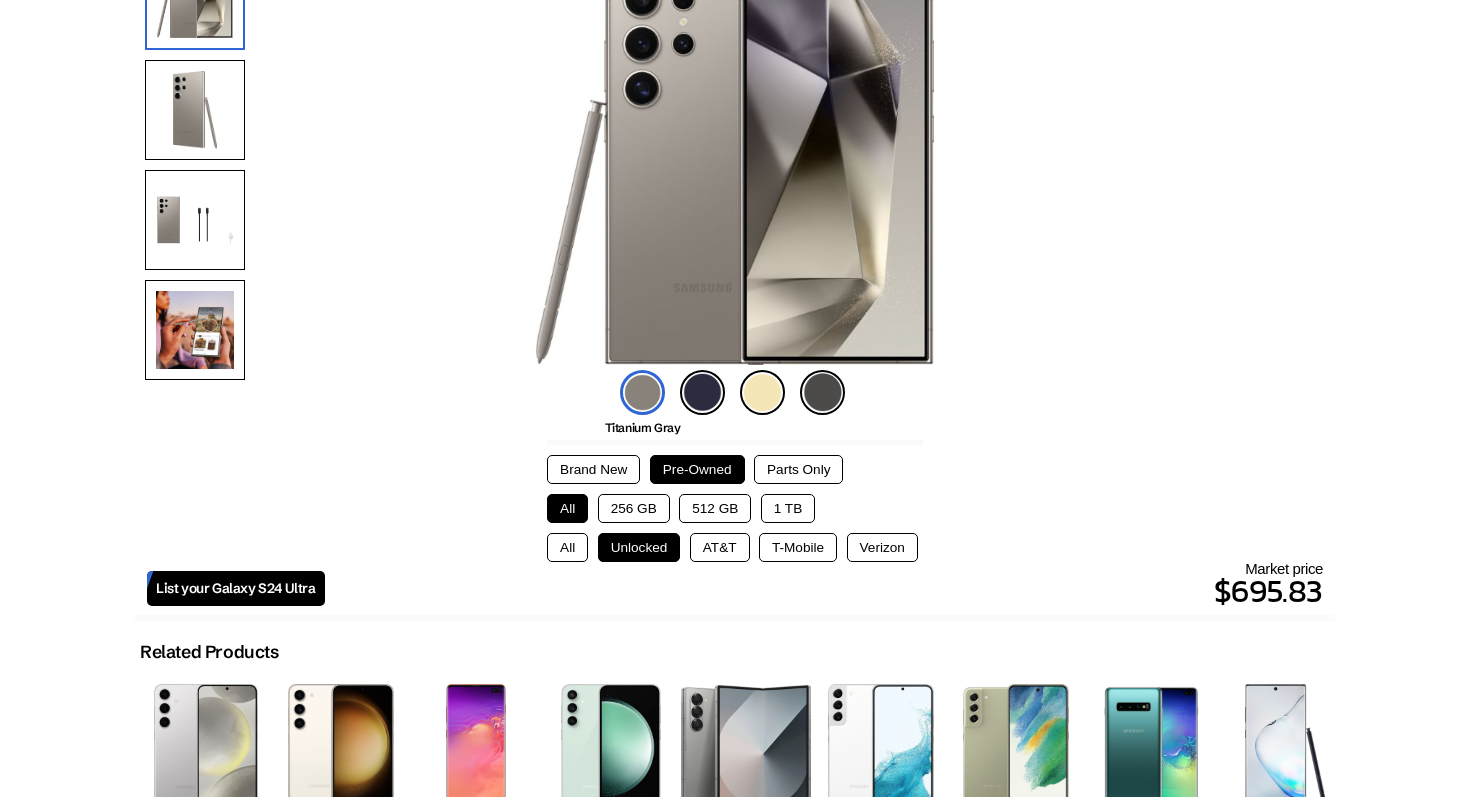 click on "256 GB" at bounding box center (634, 508) 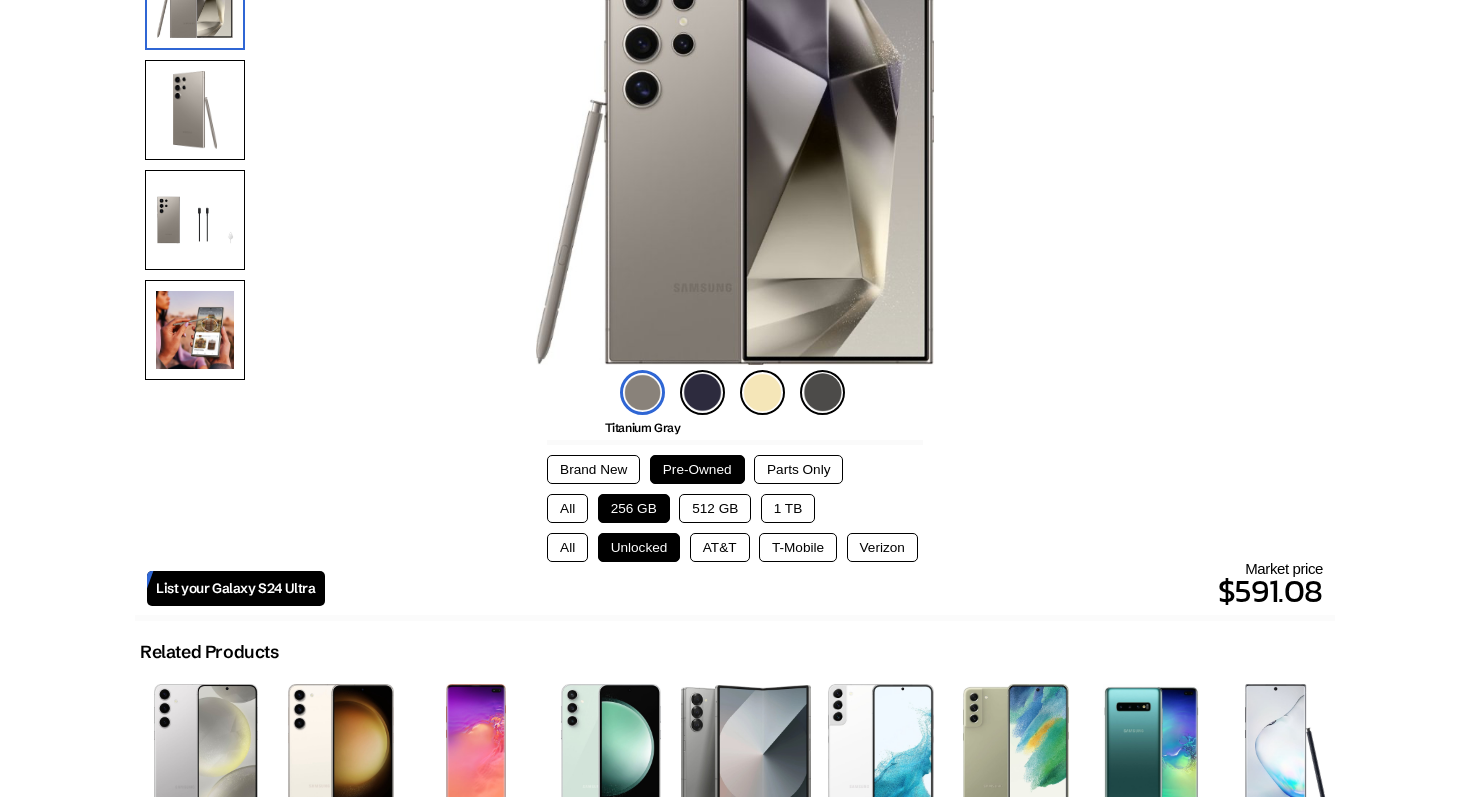 click on "1 TB" at bounding box center [788, 508] 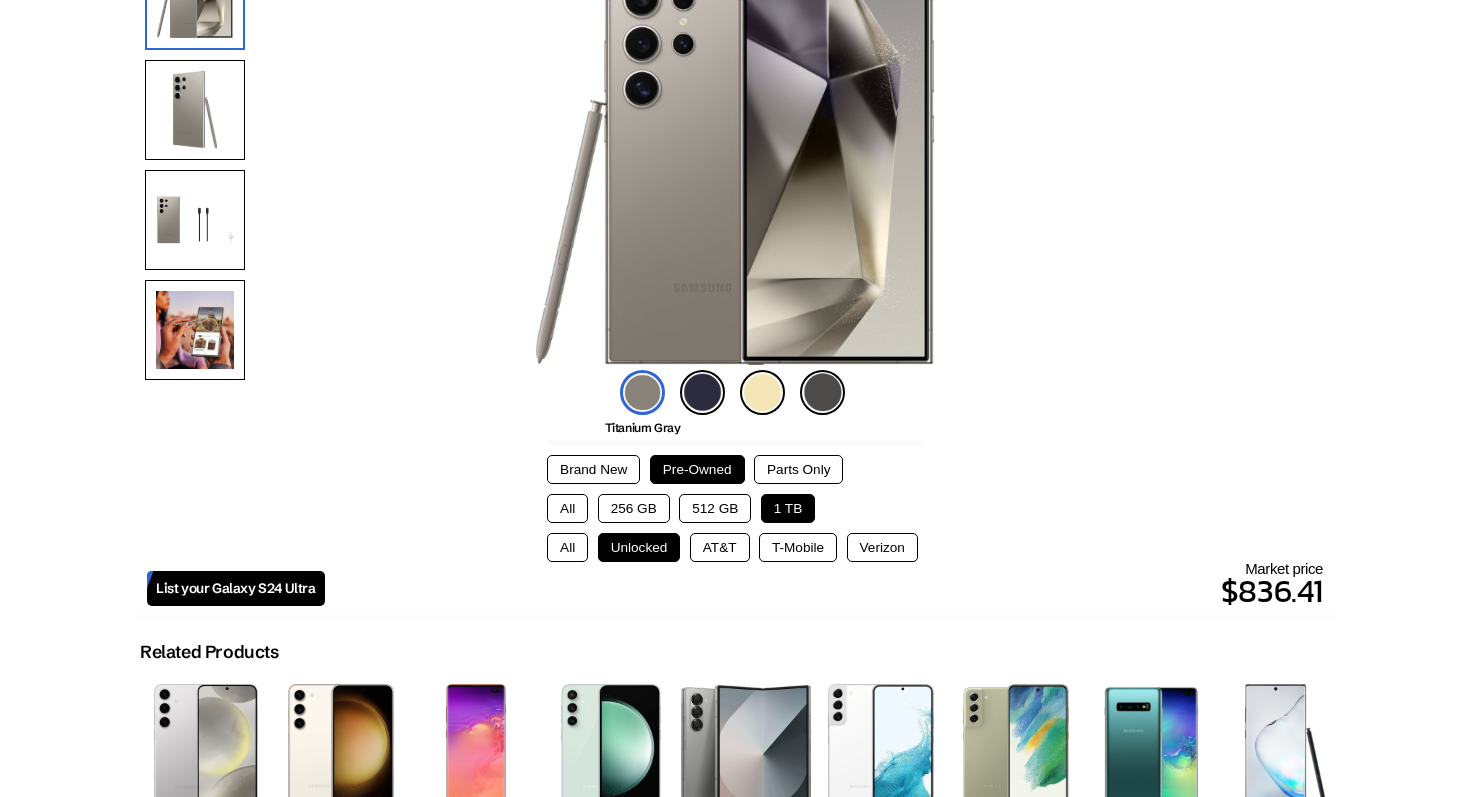 click on "512 GB" at bounding box center (715, 508) 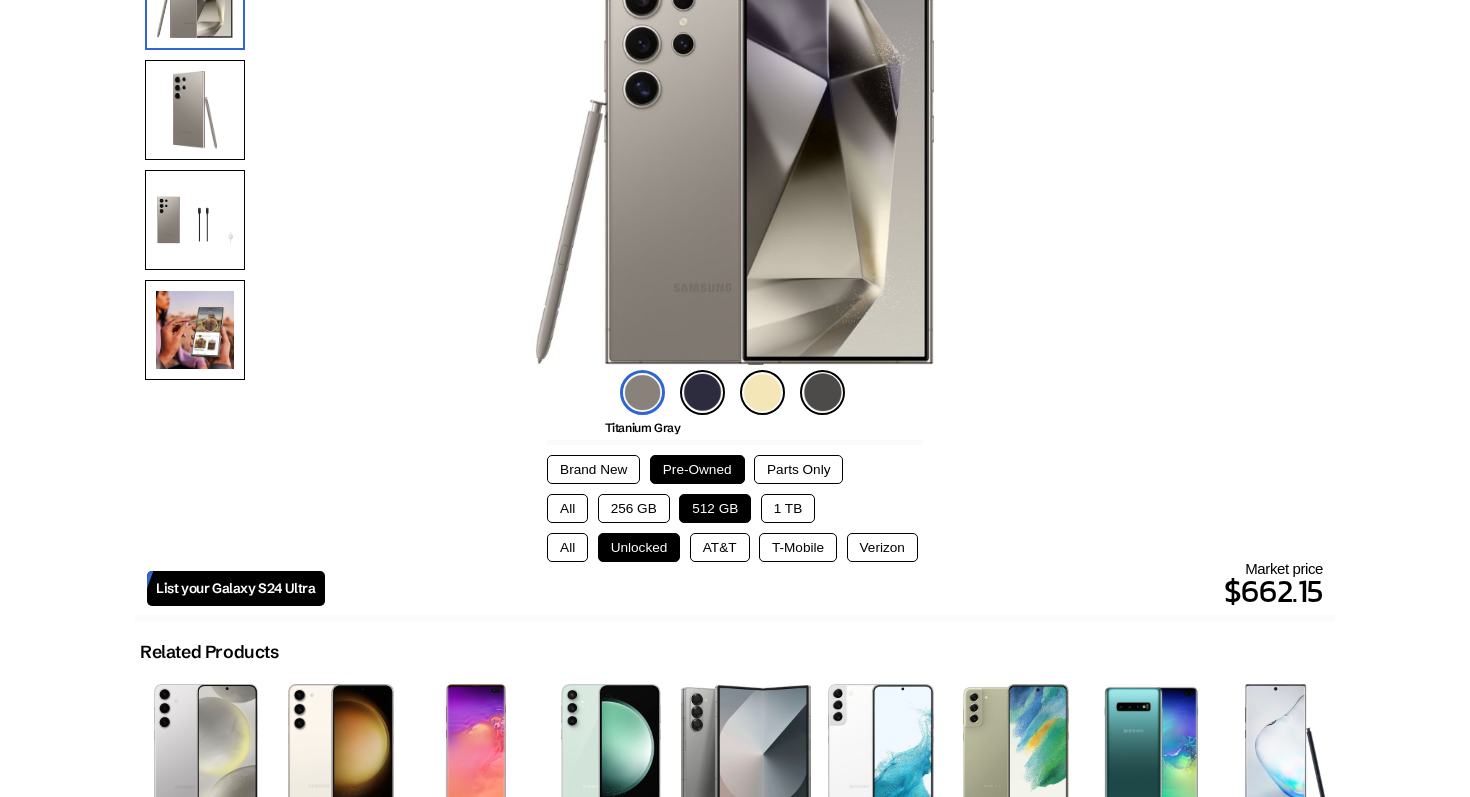 click on "All" at bounding box center (567, 508) 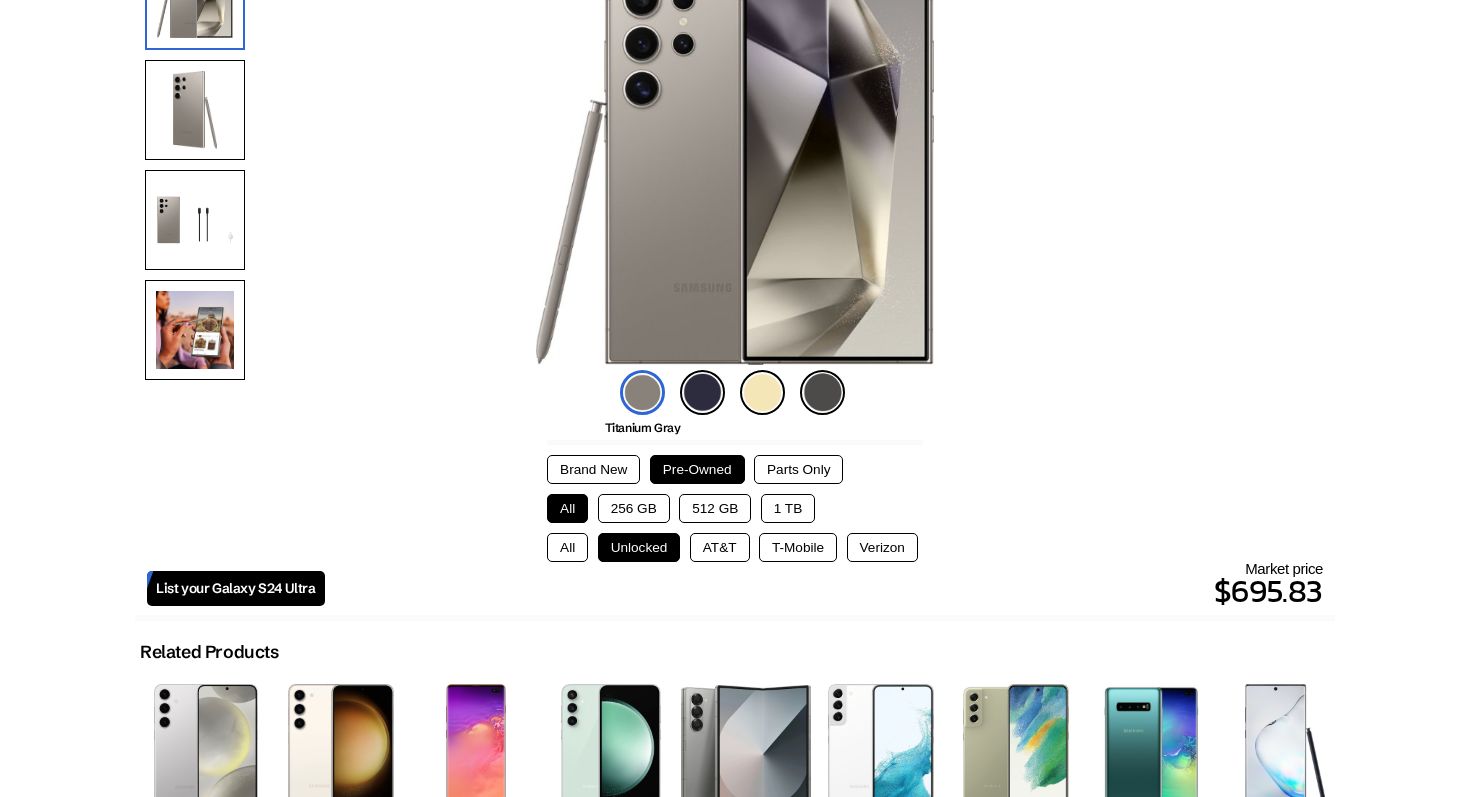 type 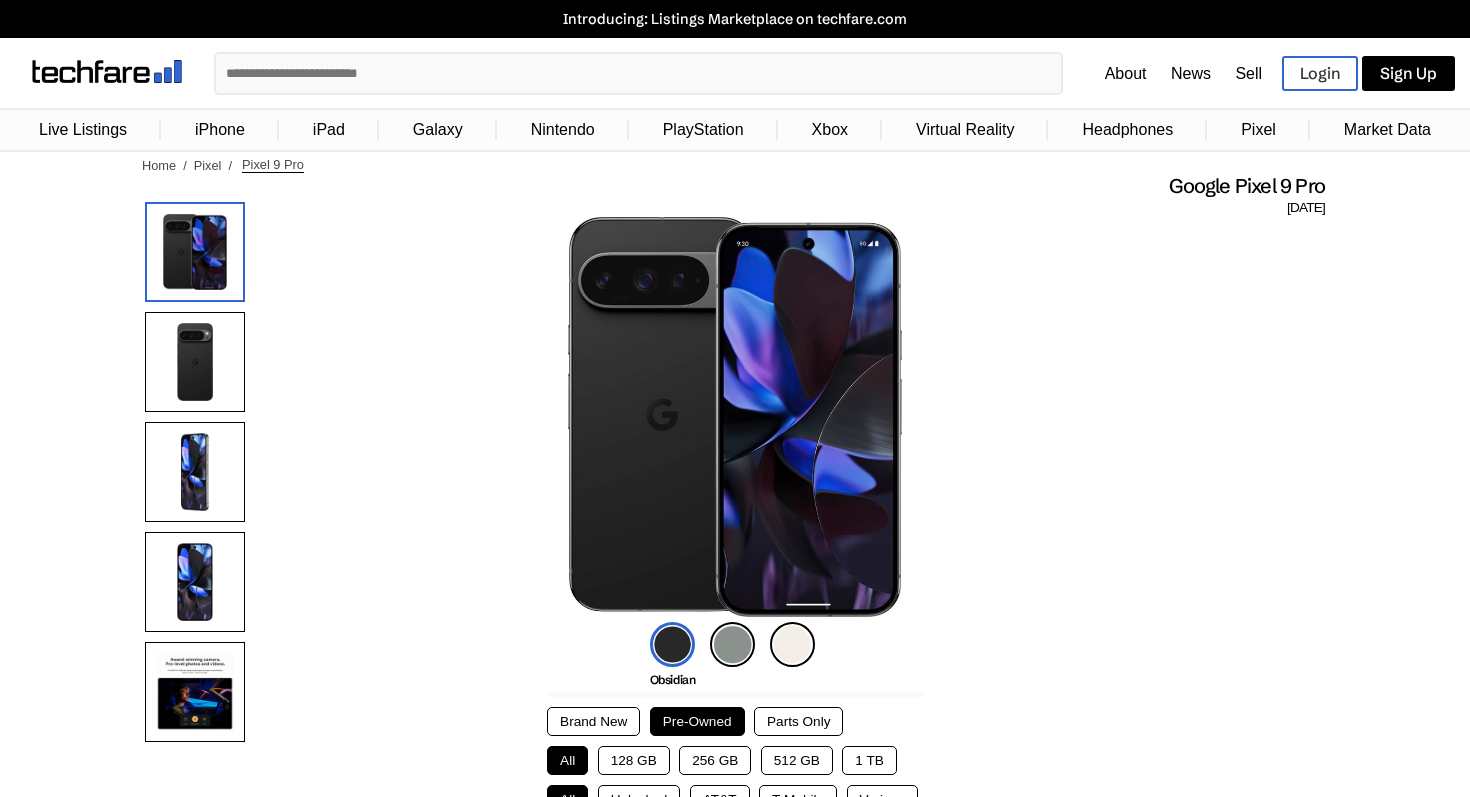 scroll, scrollTop: 0, scrollLeft: 0, axis: both 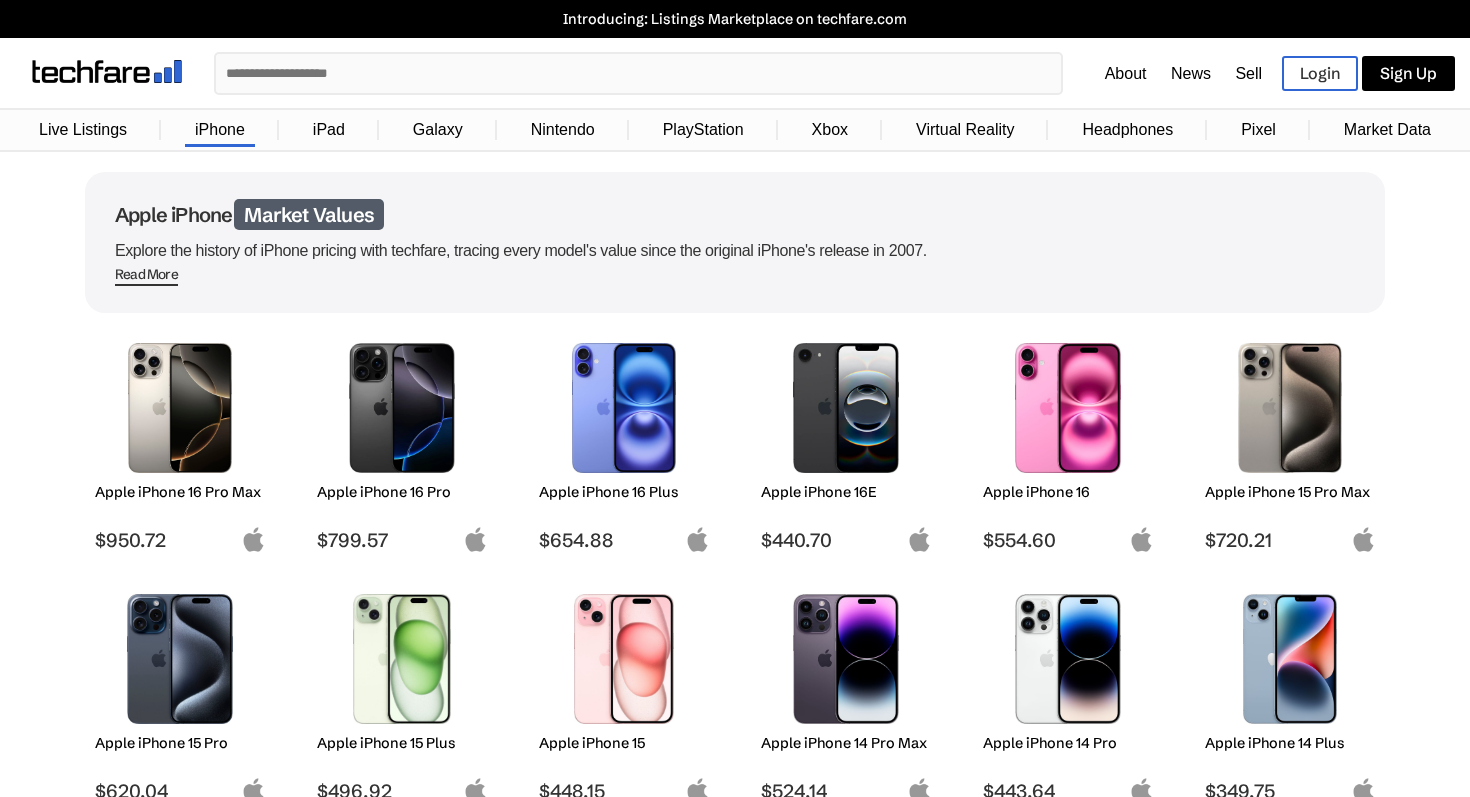 click at bounding box center [638, 73] 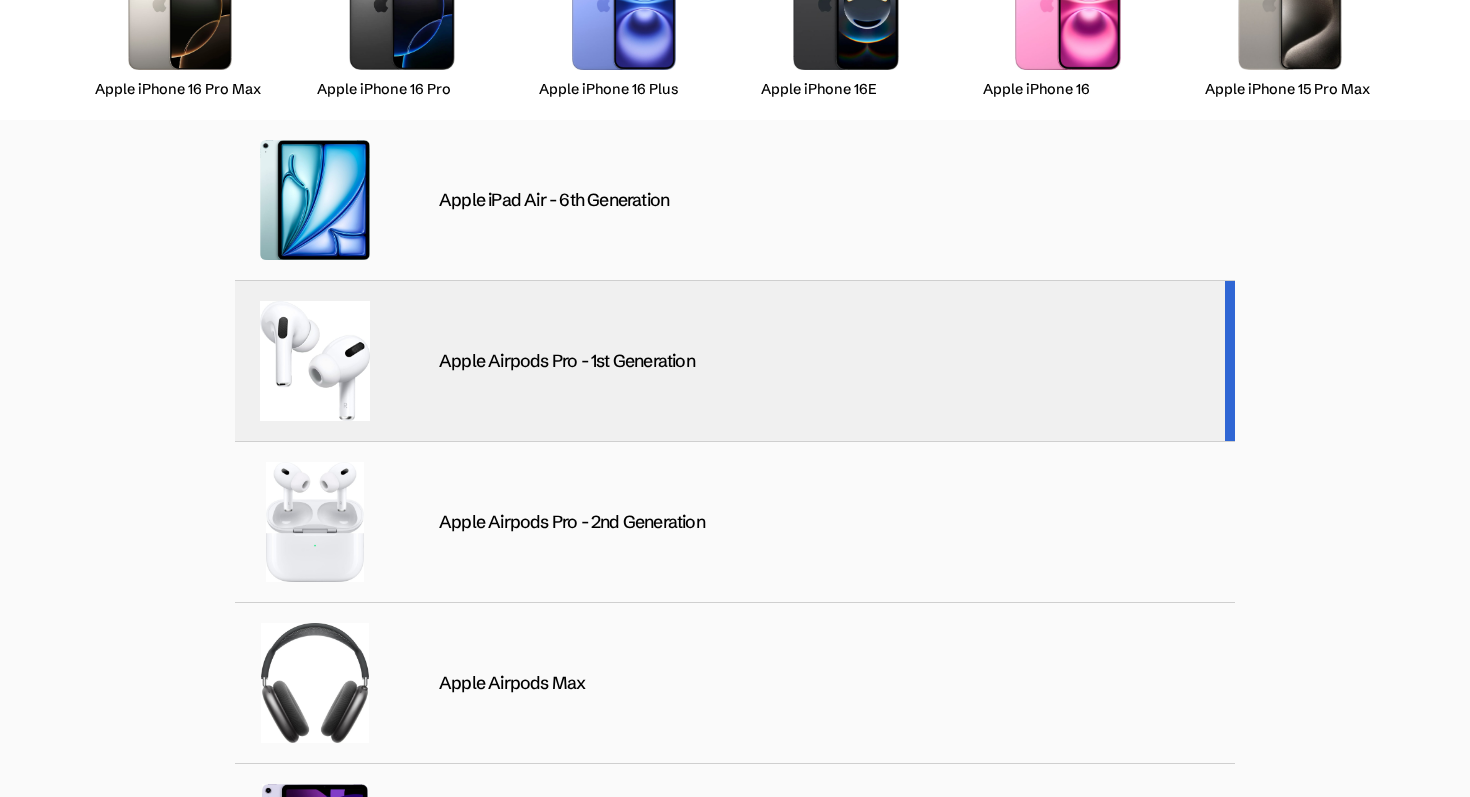scroll, scrollTop: 0, scrollLeft: 0, axis: both 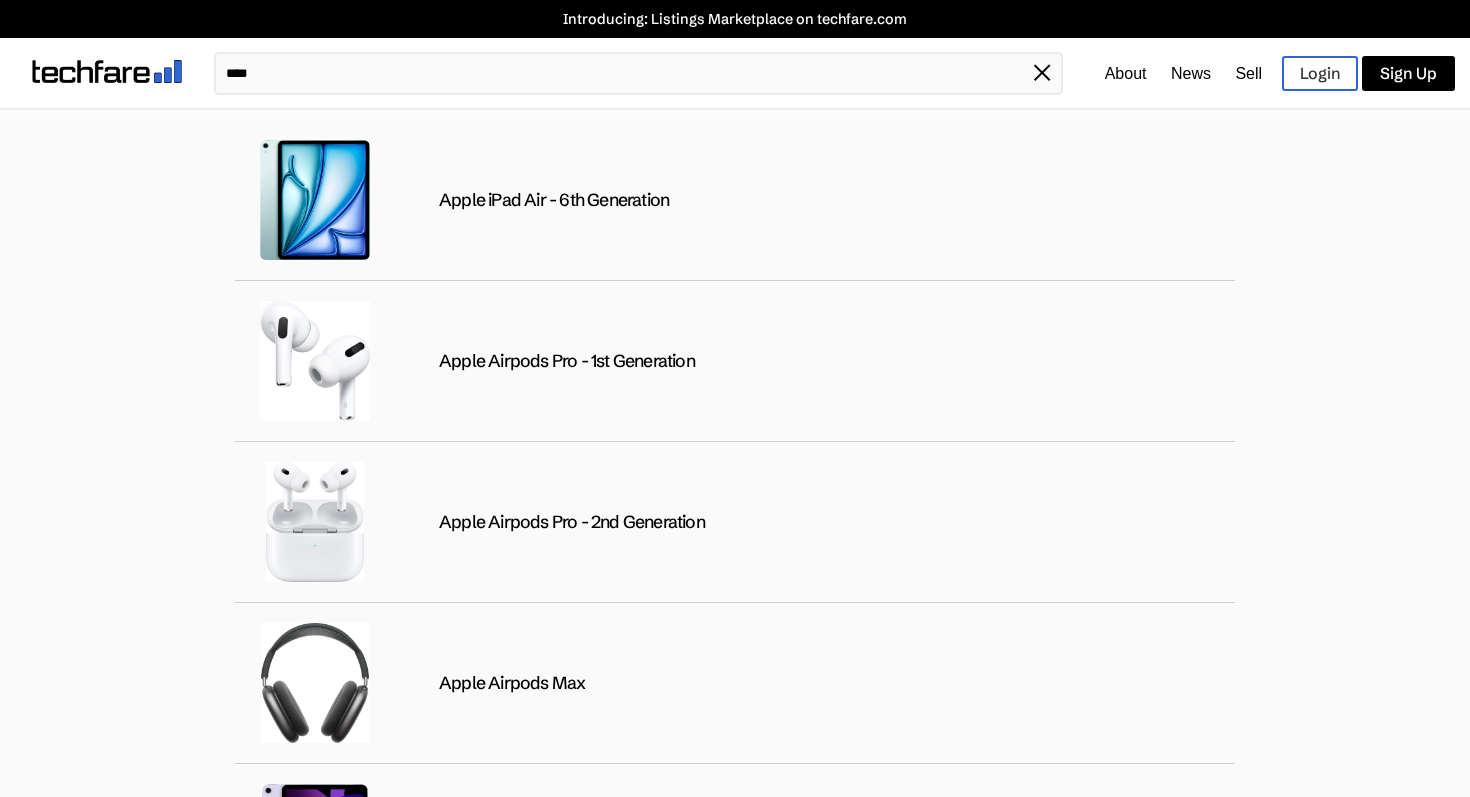 click on "****" at bounding box center (624, 73) 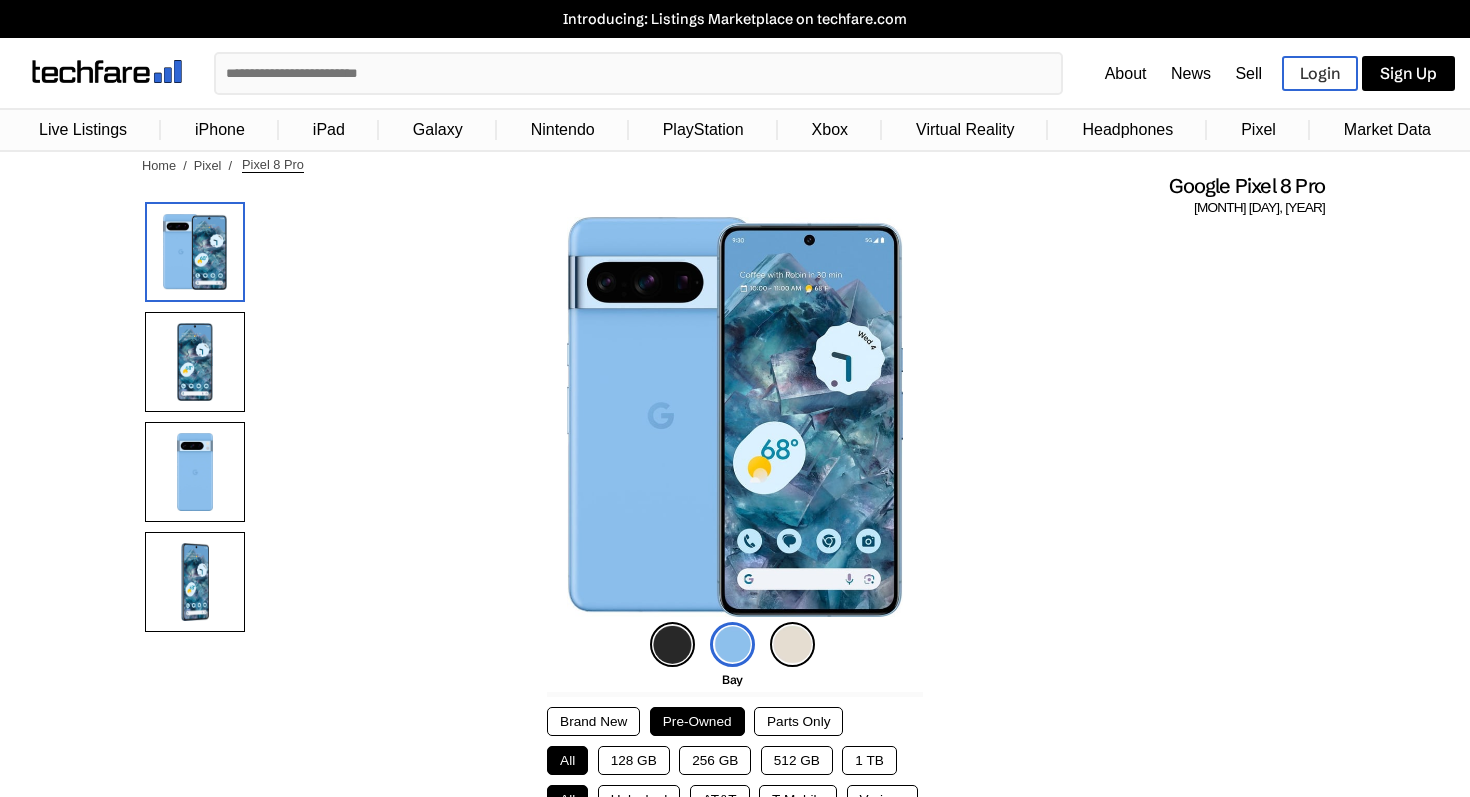 scroll, scrollTop: 0, scrollLeft: 0, axis: both 